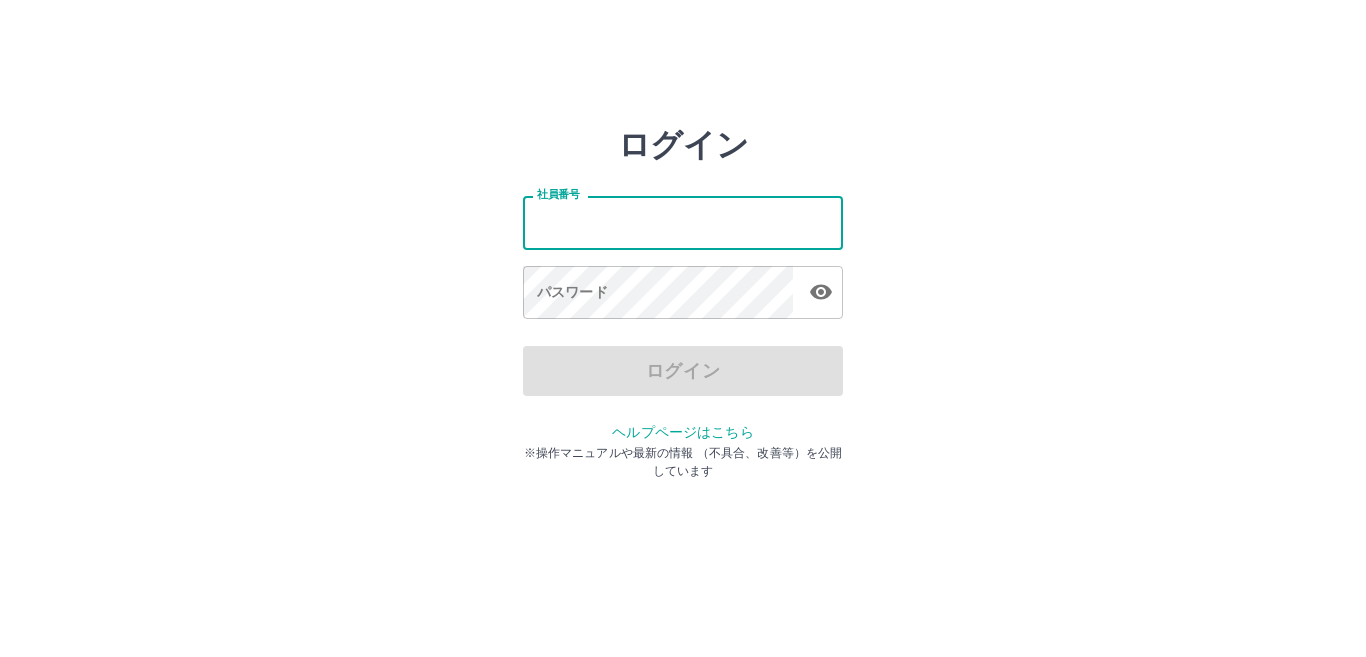 scroll, scrollTop: 0, scrollLeft: 0, axis: both 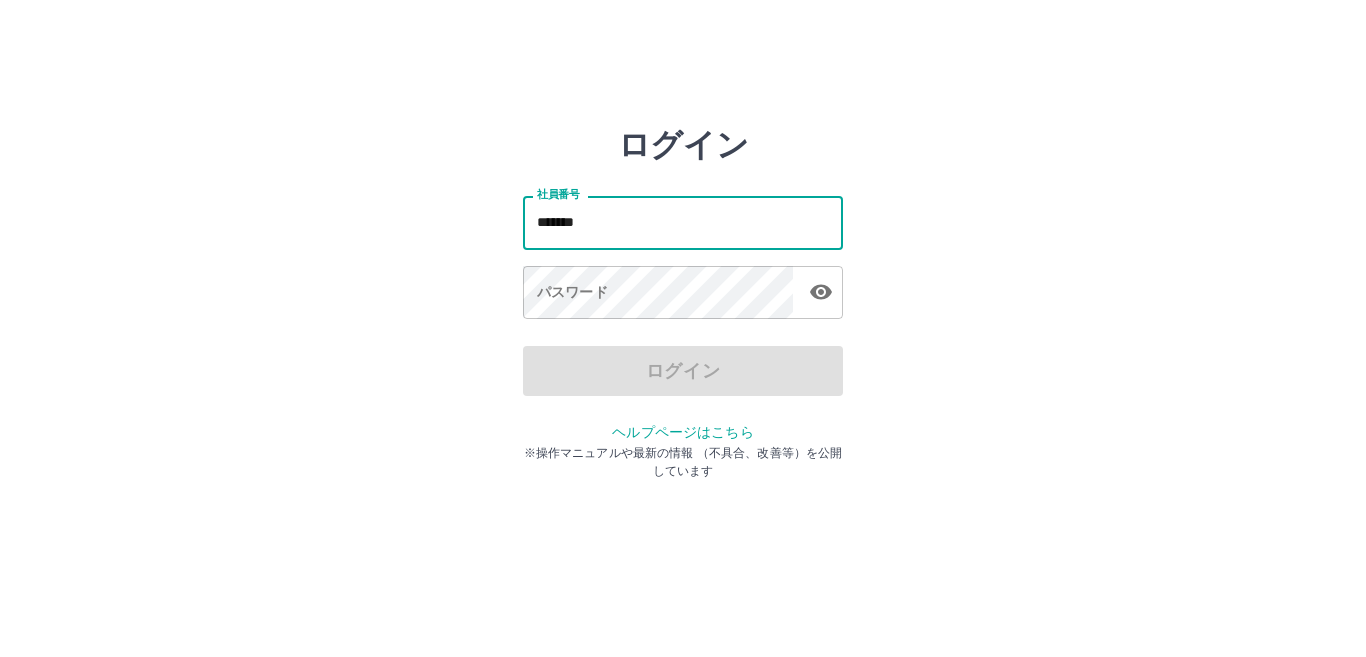 type on "*******" 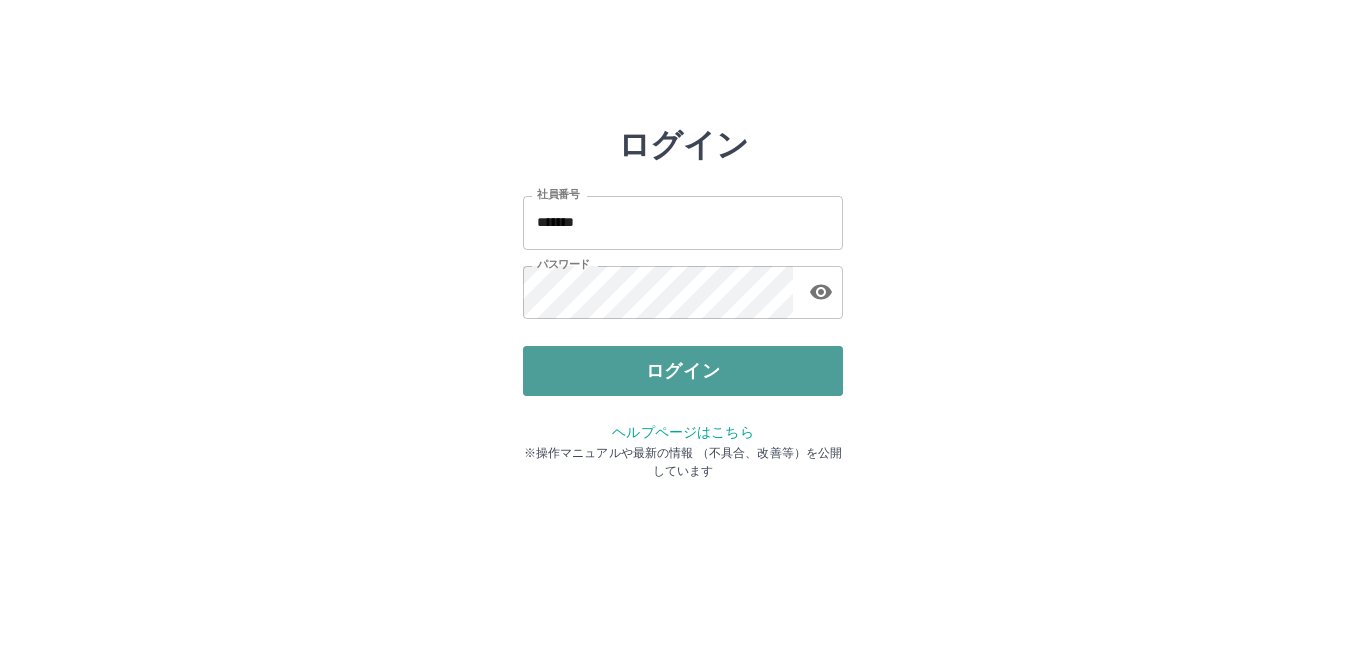 click on "ログイン" at bounding box center [683, 371] 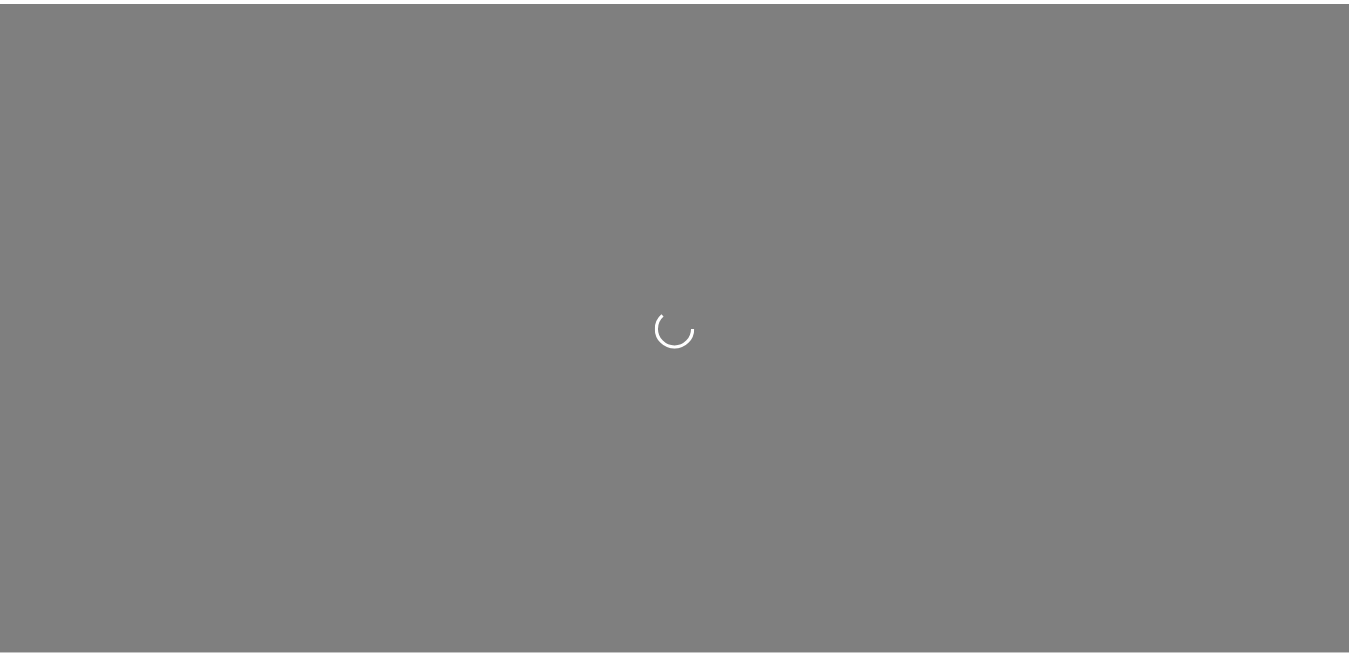 scroll, scrollTop: 0, scrollLeft: 0, axis: both 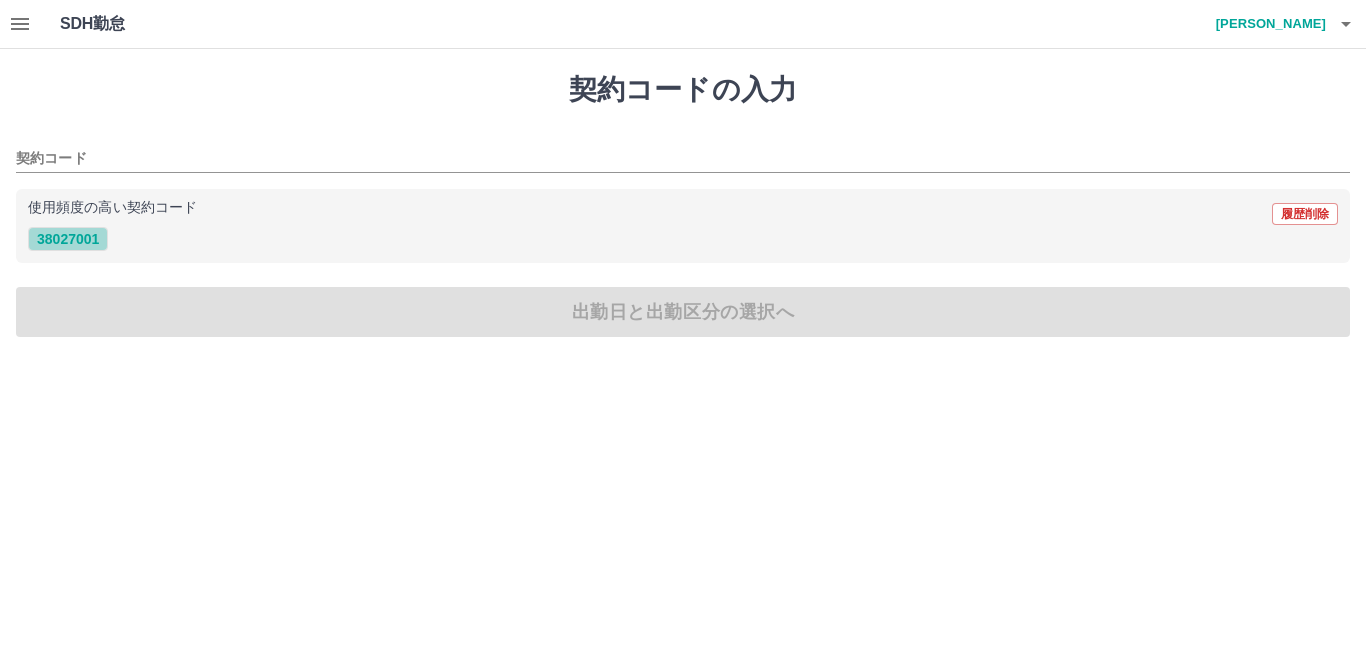 click on "38027001" at bounding box center (68, 239) 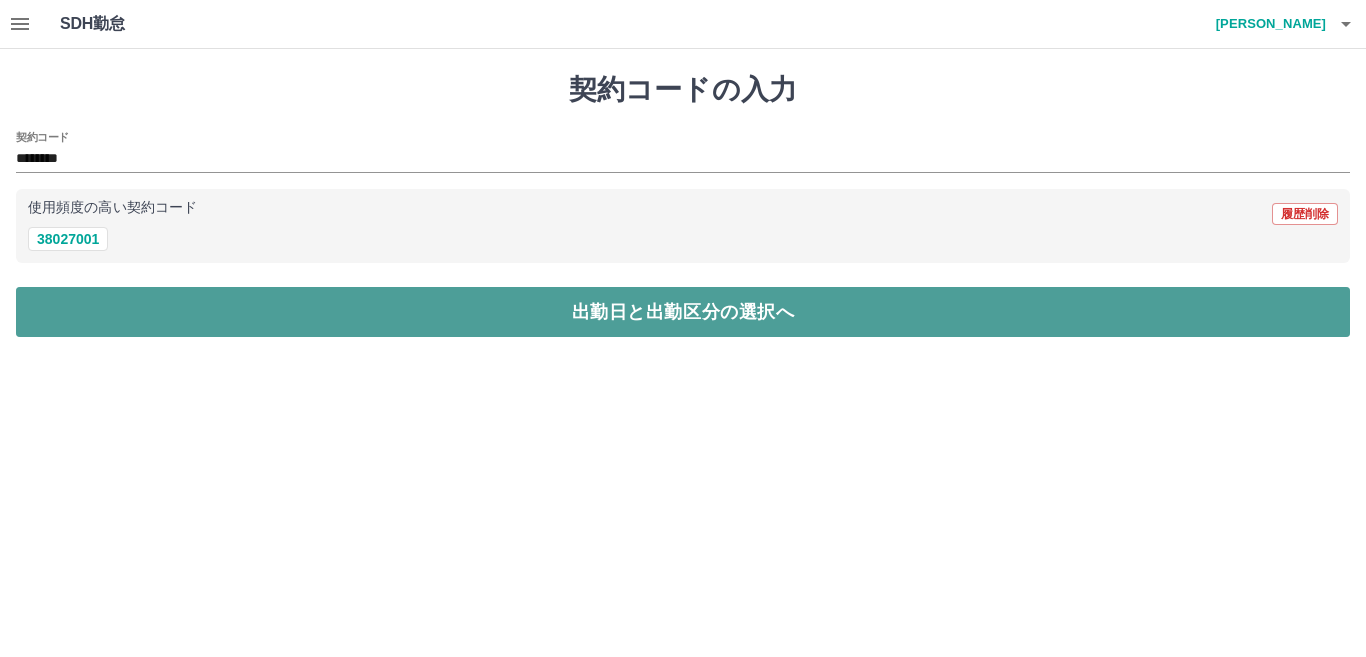 click on "出勤日と出勤区分の選択へ" at bounding box center [683, 312] 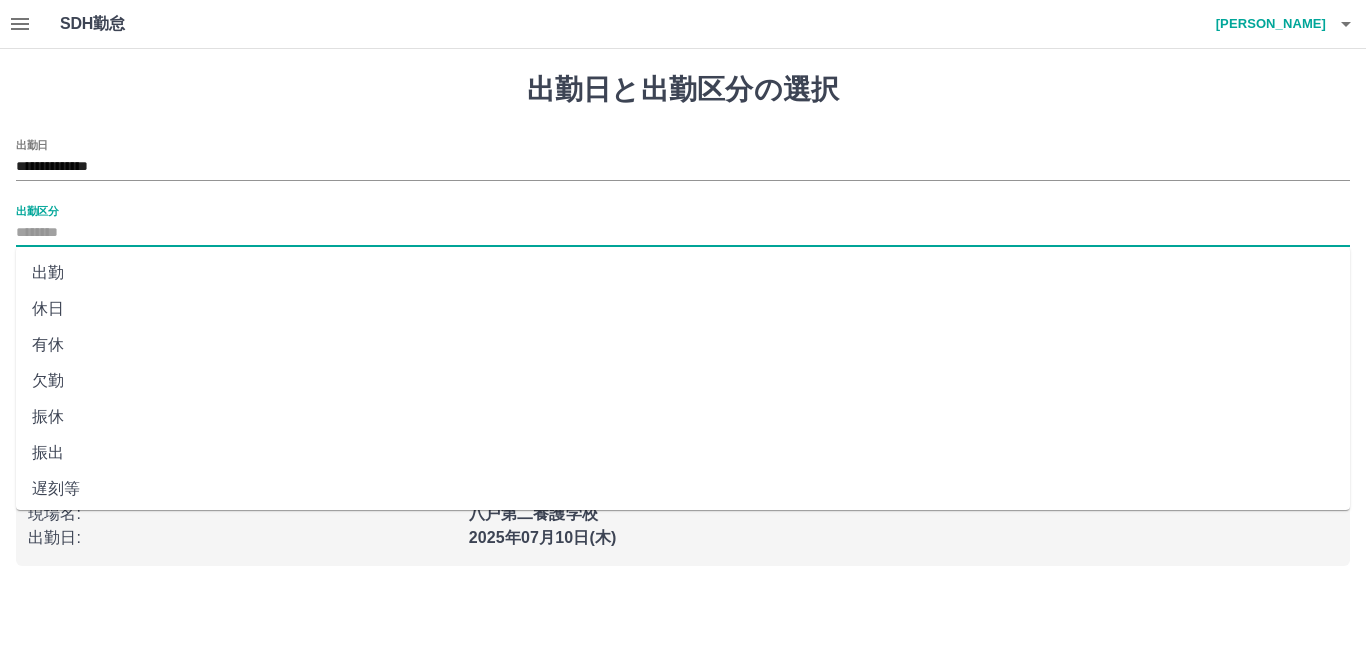 click on "出勤区分" at bounding box center (683, 233) 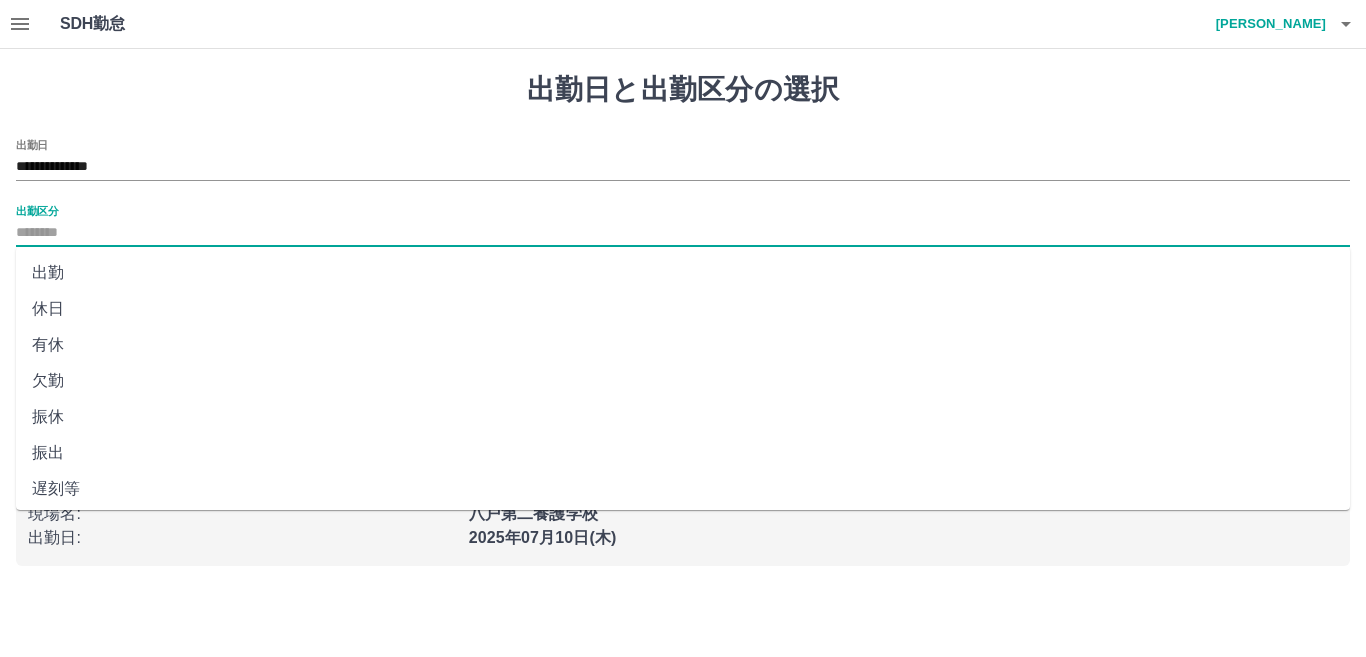click on "出勤" at bounding box center (683, 273) 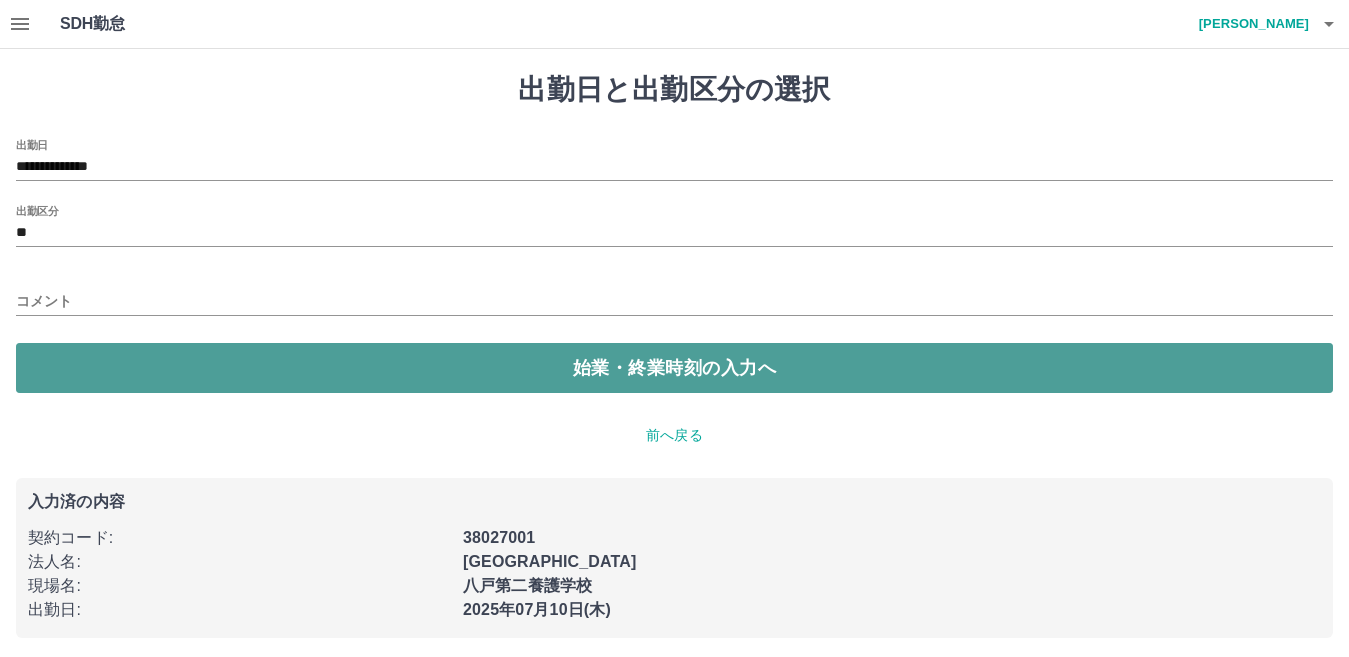 click on "始業・終業時刻の入力へ" at bounding box center (674, 368) 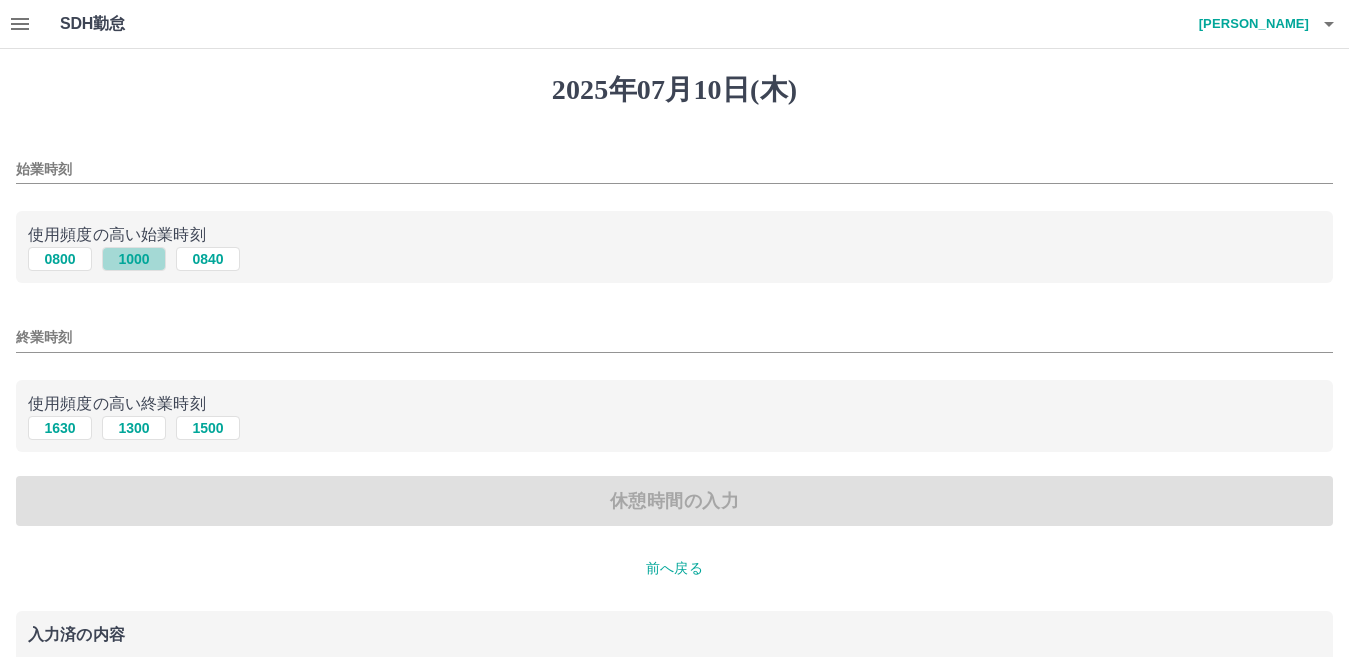 click on "1000" at bounding box center (134, 259) 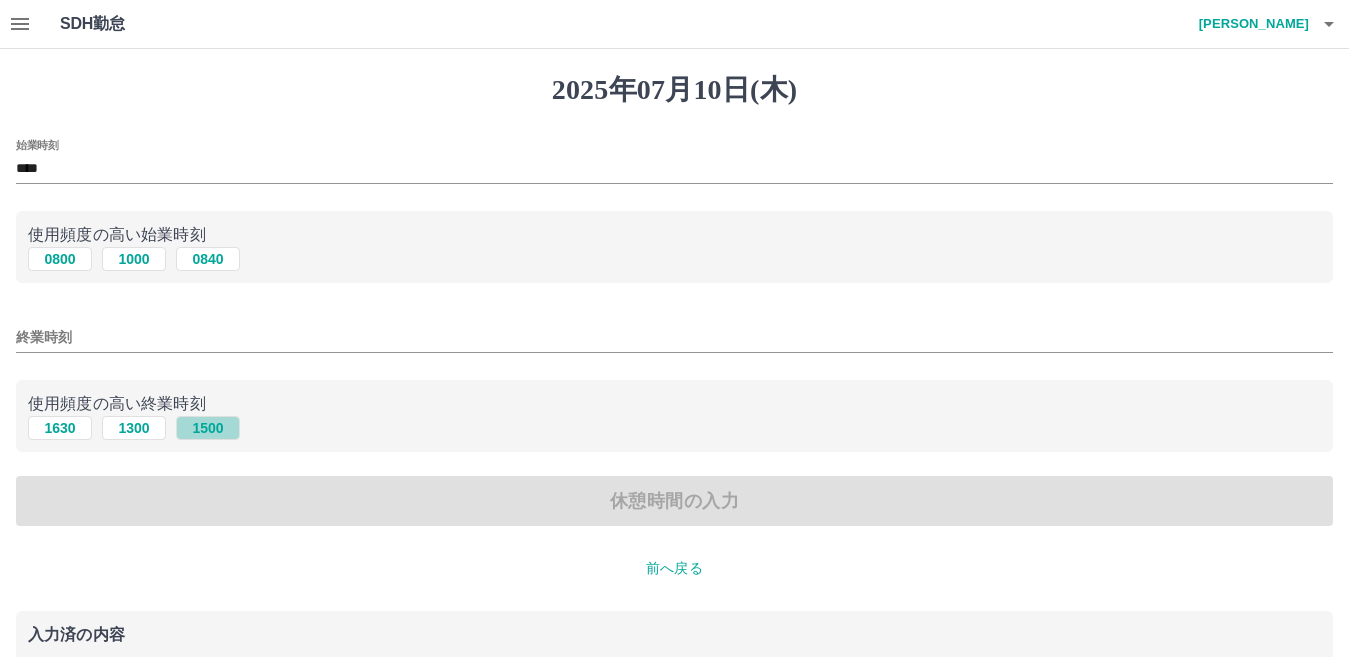 click on "1500" at bounding box center [208, 428] 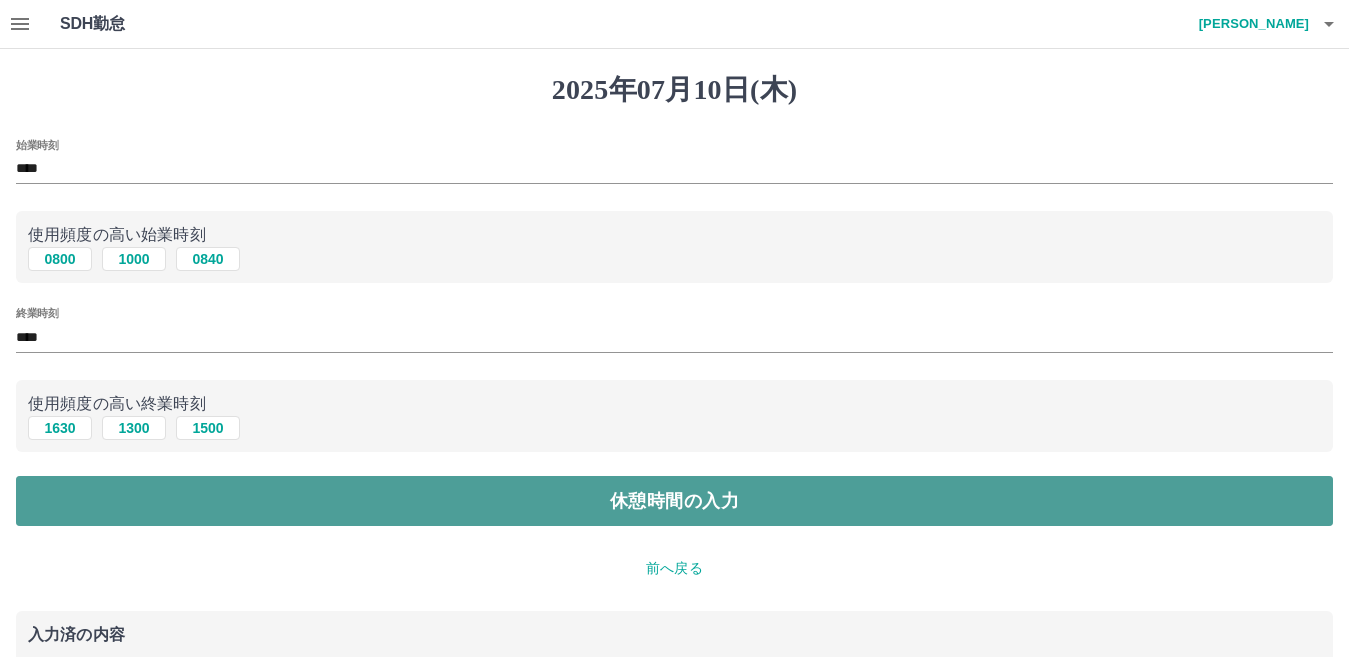 click on "休憩時間の入力" at bounding box center [674, 501] 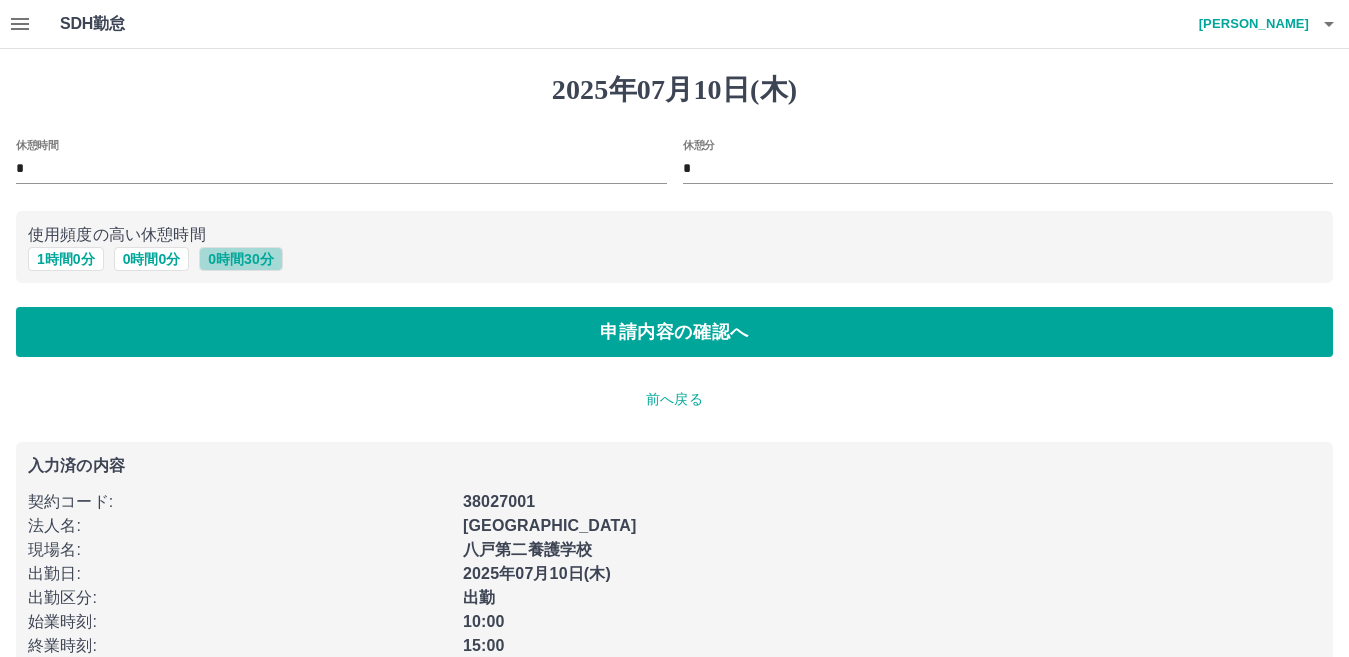 click on "0 時間 30 分" at bounding box center [240, 259] 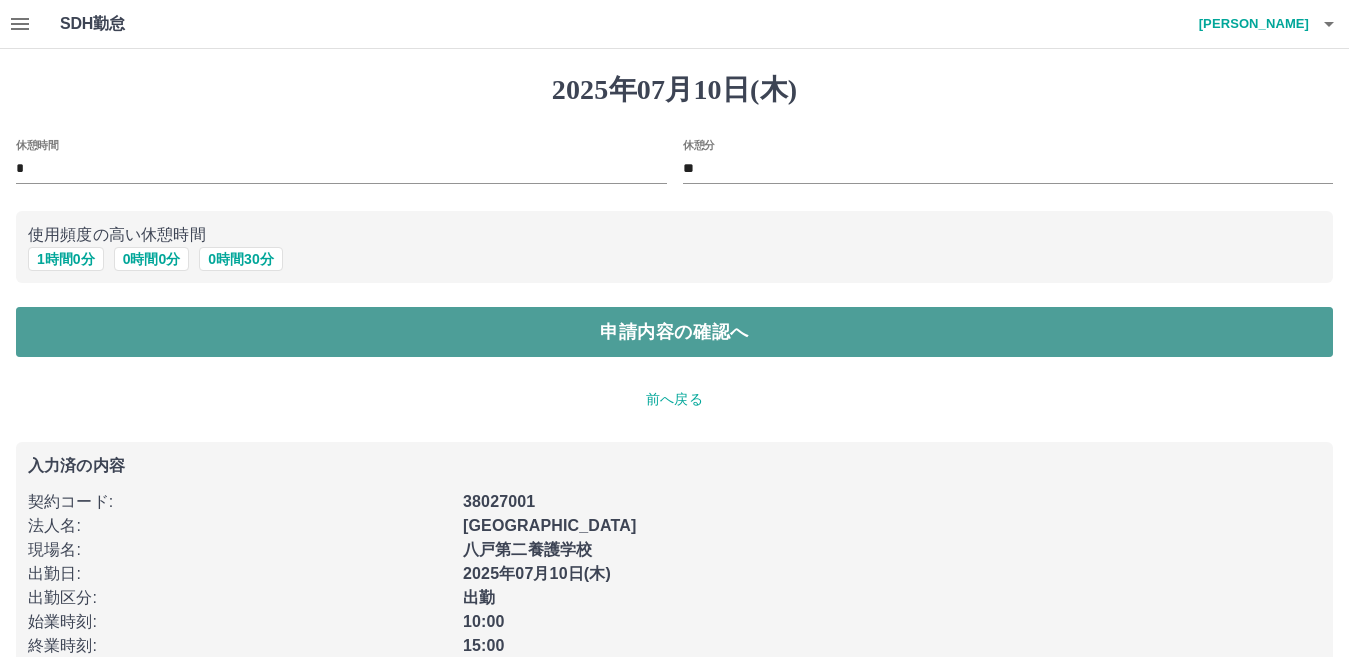 click on "申請内容の確認へ" at bounding box center [674, 332] 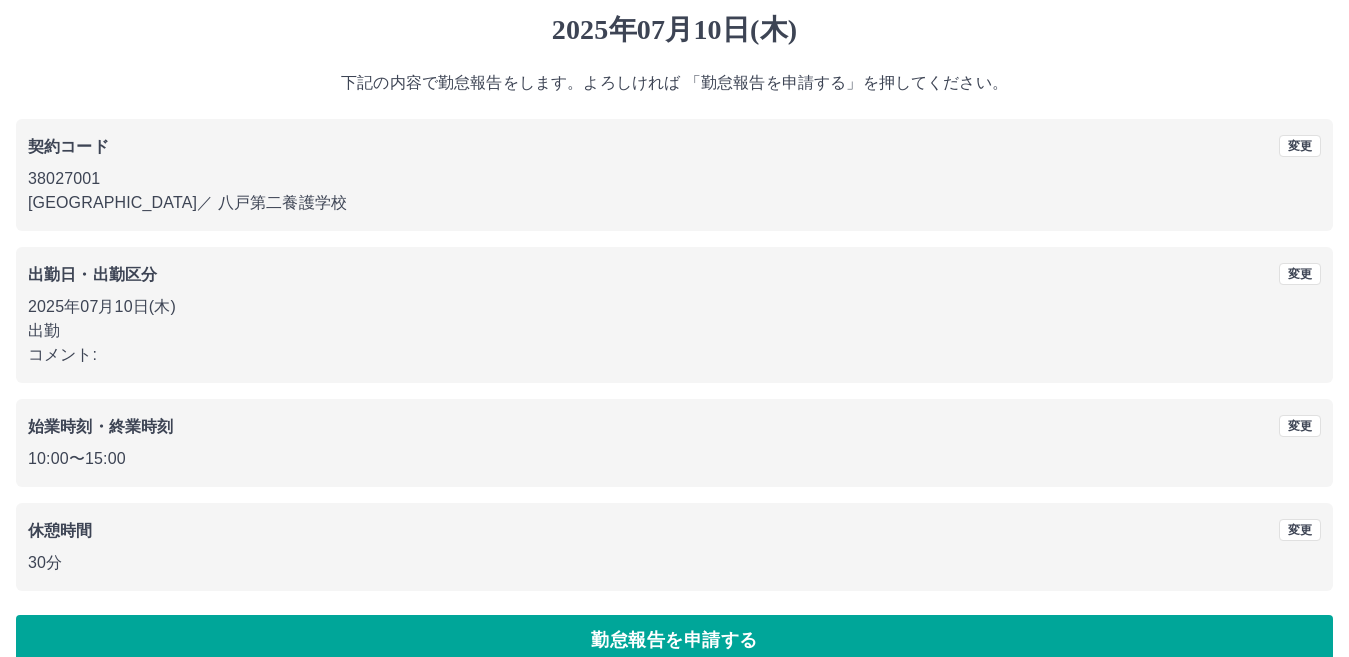 scroll, scrollTop: 92, scrollLeft: 0, axis: vertical 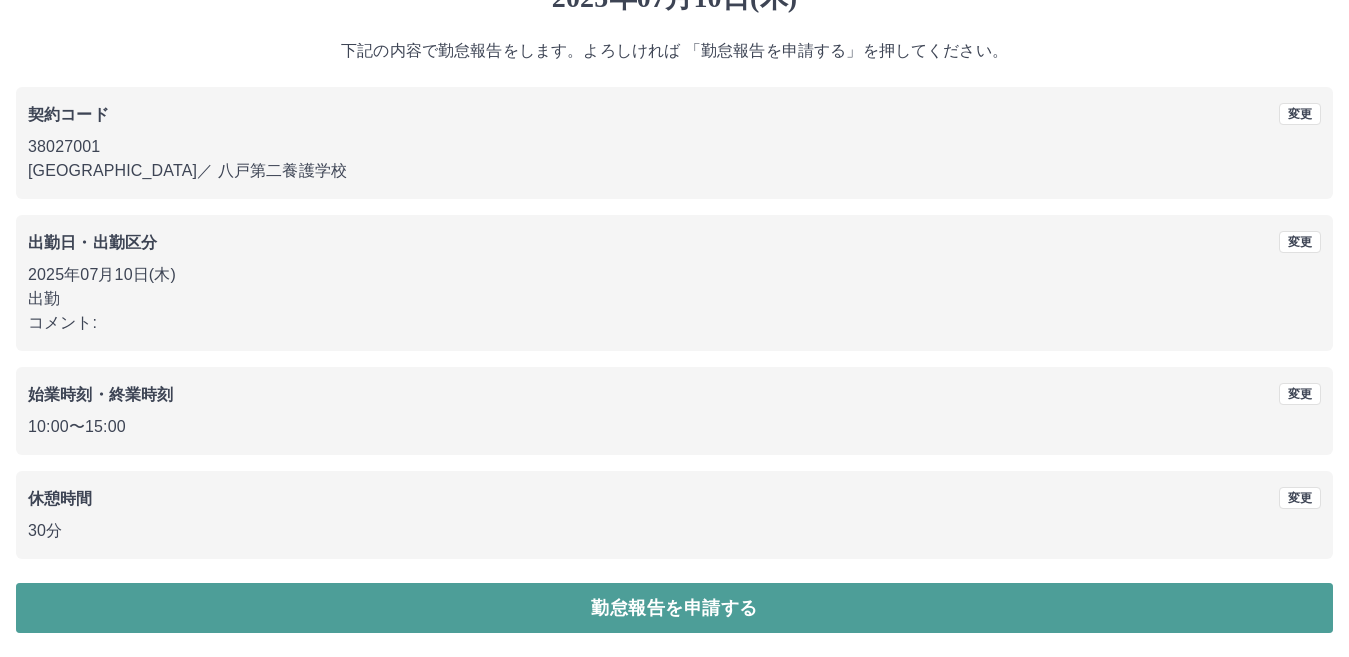 click on "勤怠報告を申請する" at bounding box center [674, 608] 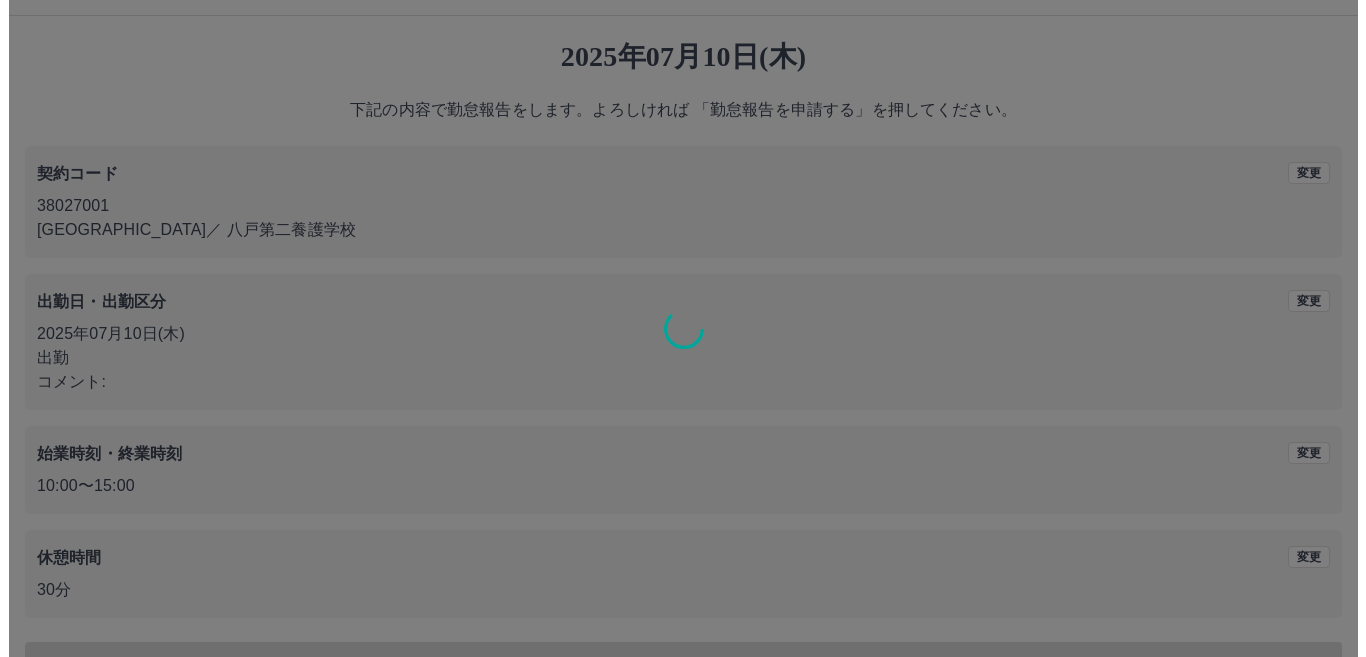 scroll, scrollTop: 0, scrollLeft: 0, axis: both 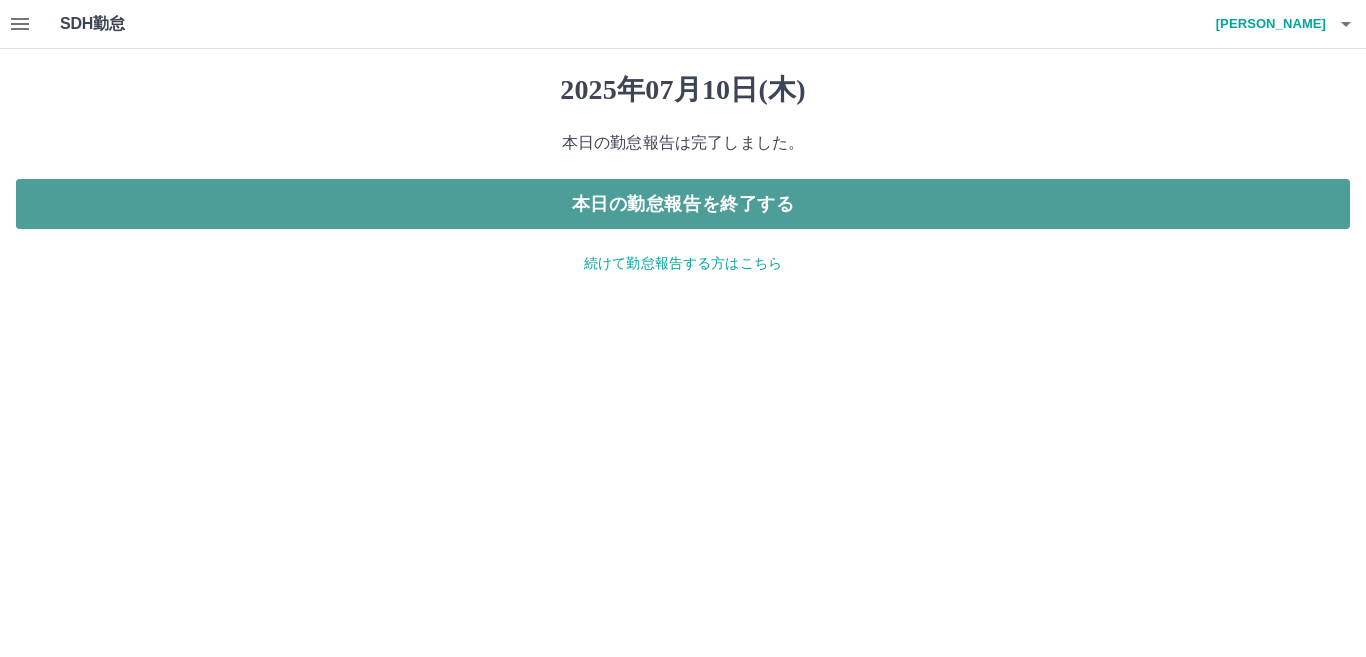click on "本日の勤怠報告を終了する" at bounding box center (683, 204) 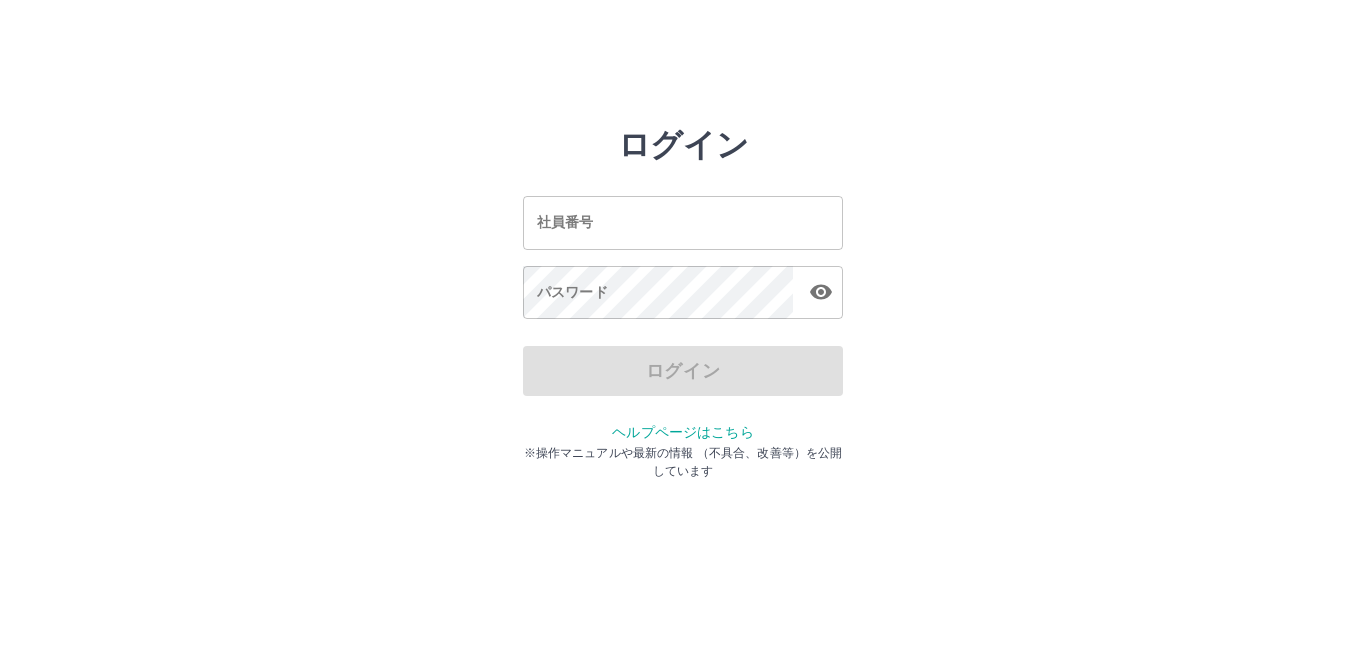 scroll, scrollTop: 0, scrollLeft: 0, axis: both 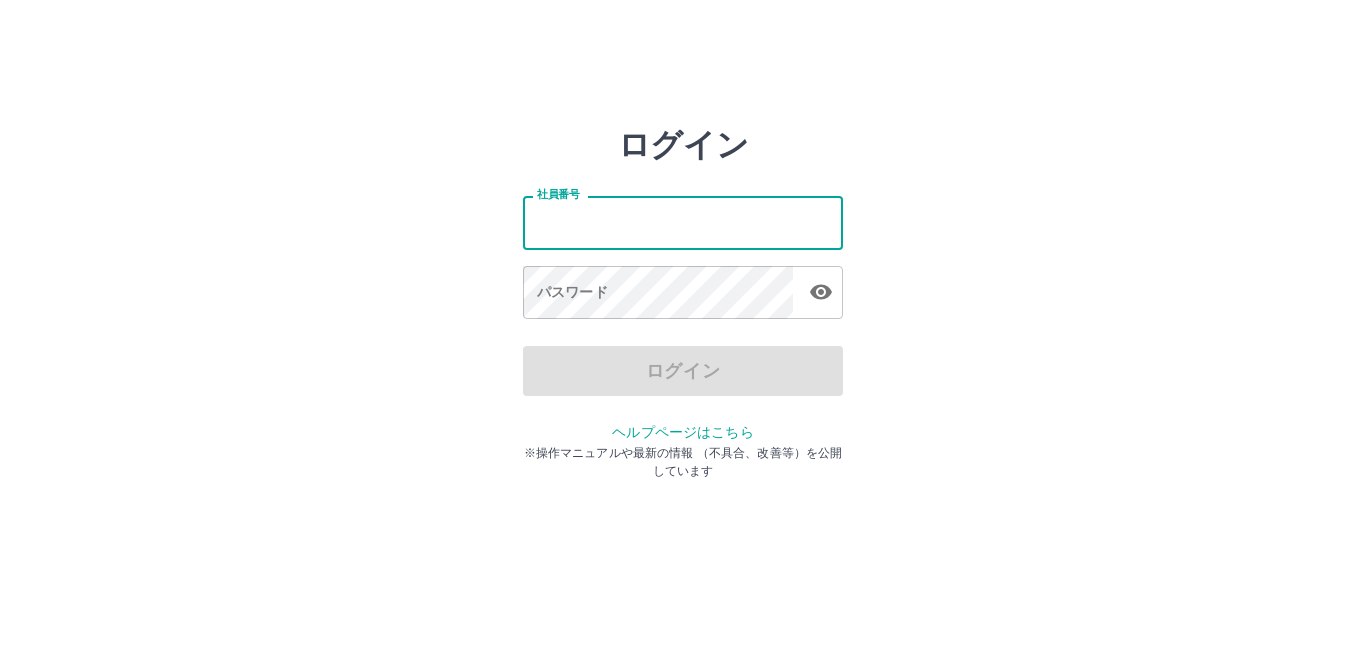 click on "社員番号" at bounding box center [683, 222] 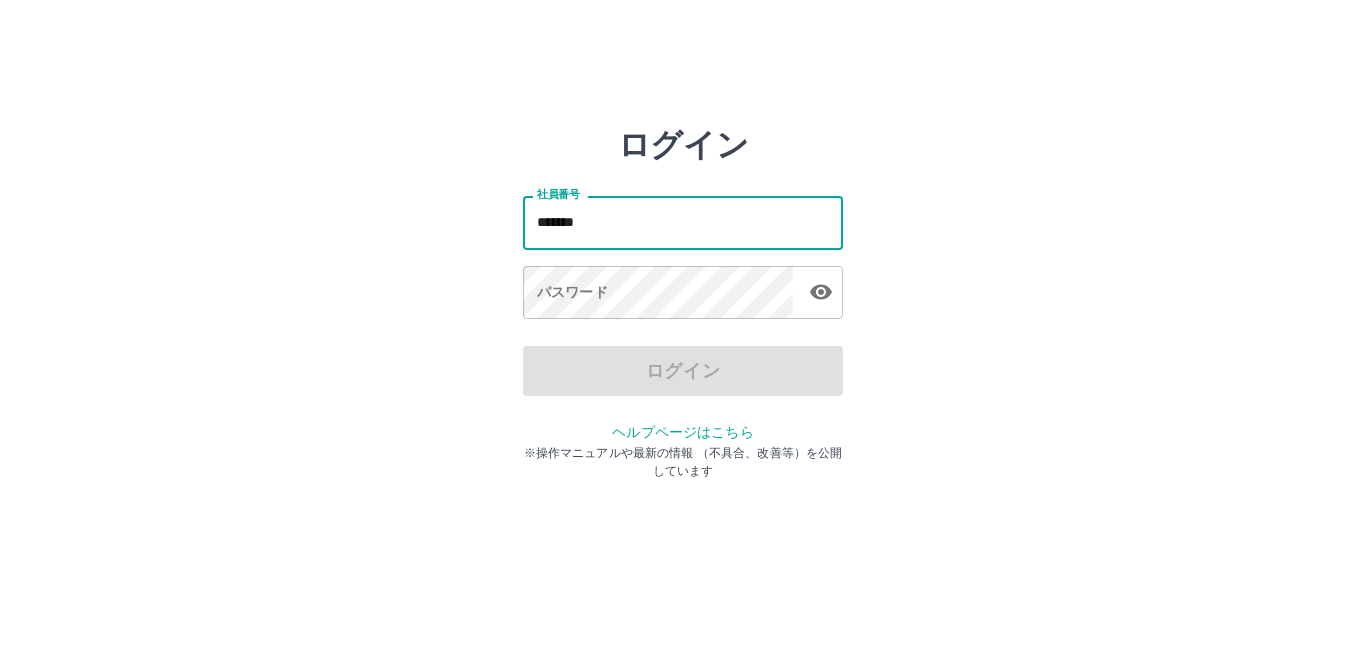 type on "*******" 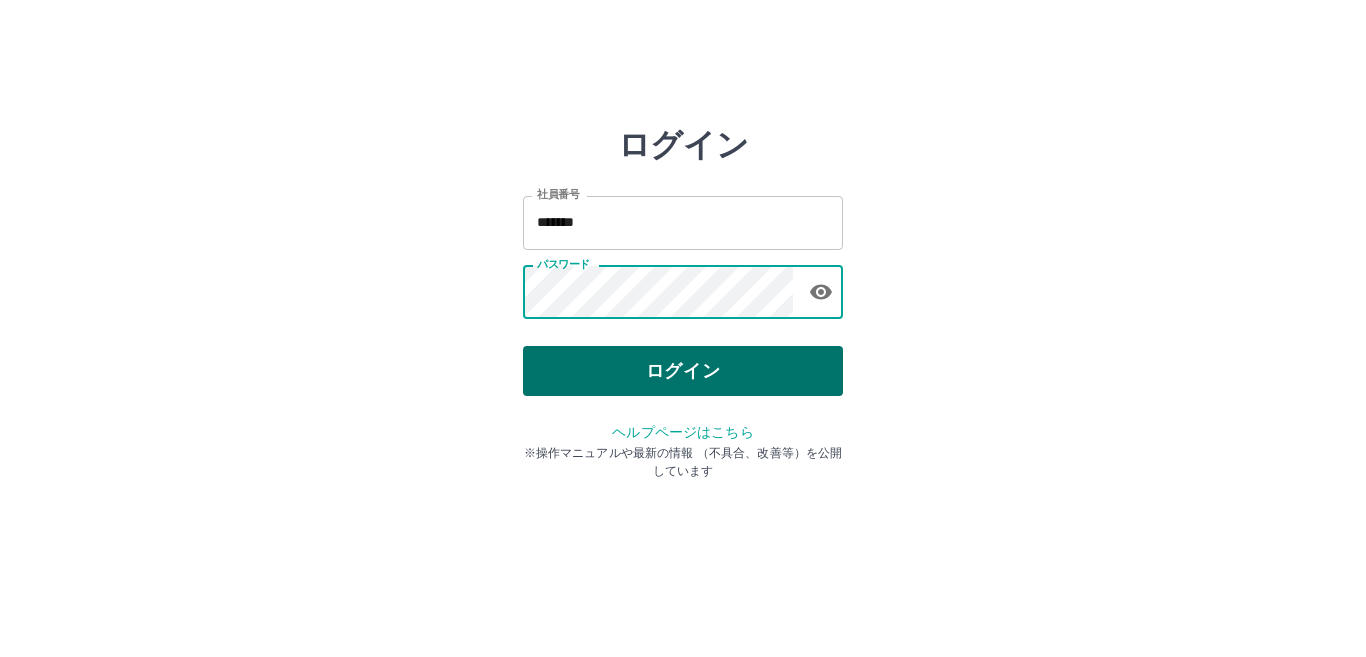 click on "ログイン" at bounding box center [683, 371] 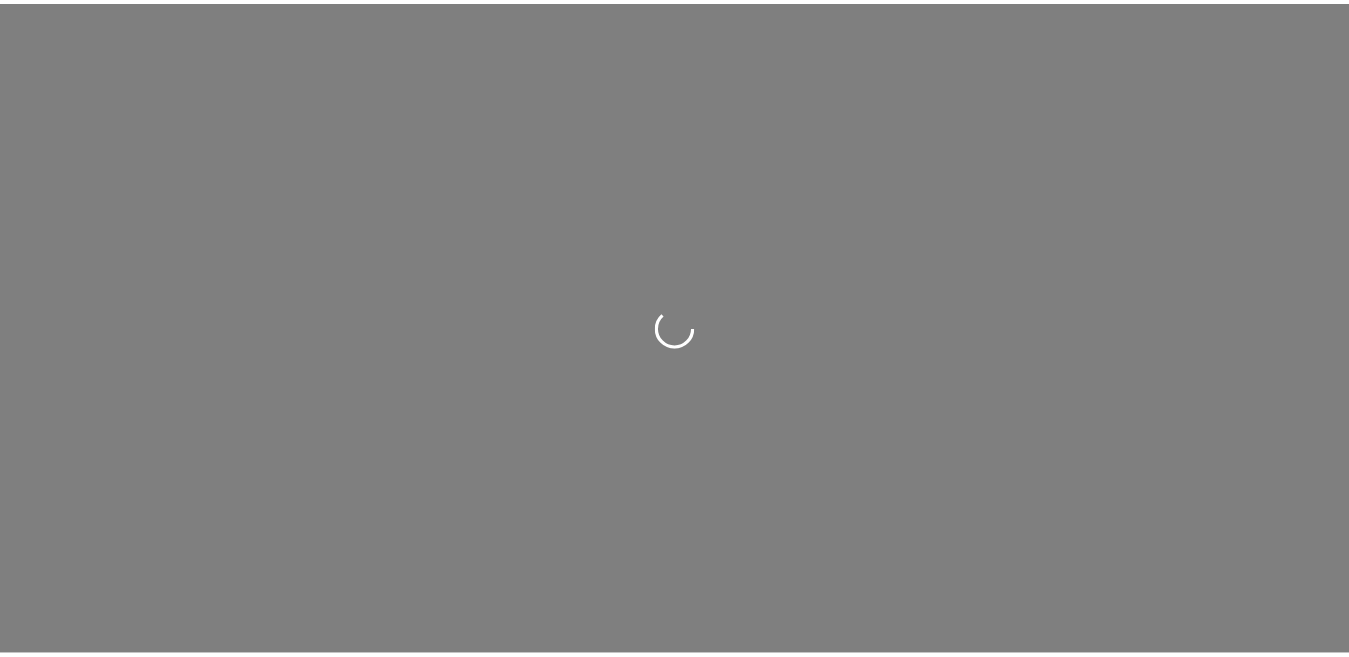 scroll, scrollTop: 0, scrollLeft: 0, axis: both 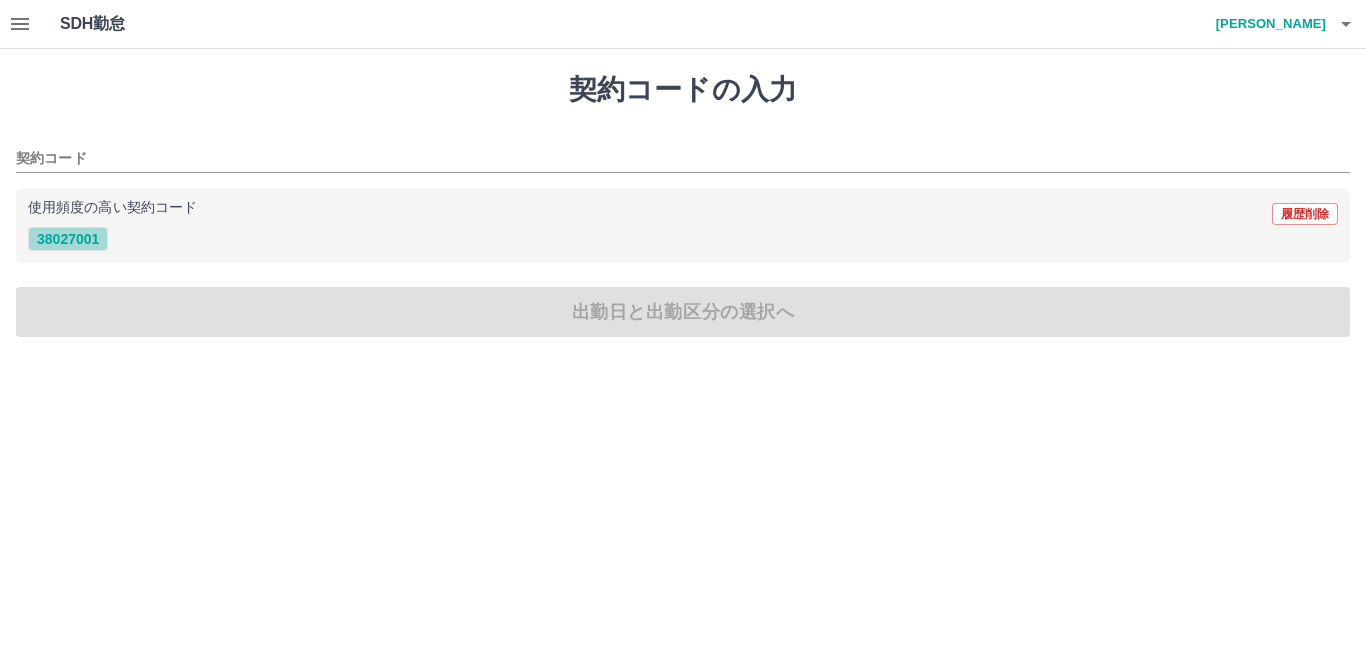 click on "38027001" at bounding box center [68, 239] 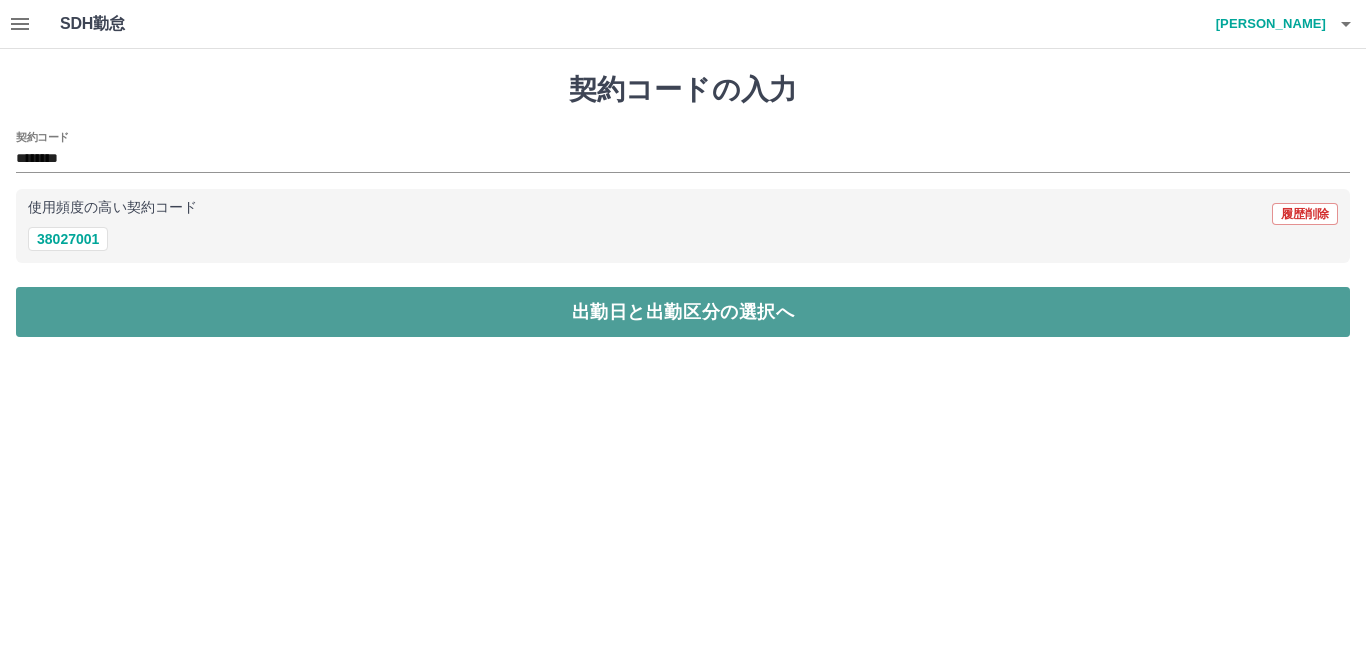 click on "出勤日と出勤区分の選択へ" at bounding box center (683, 312) 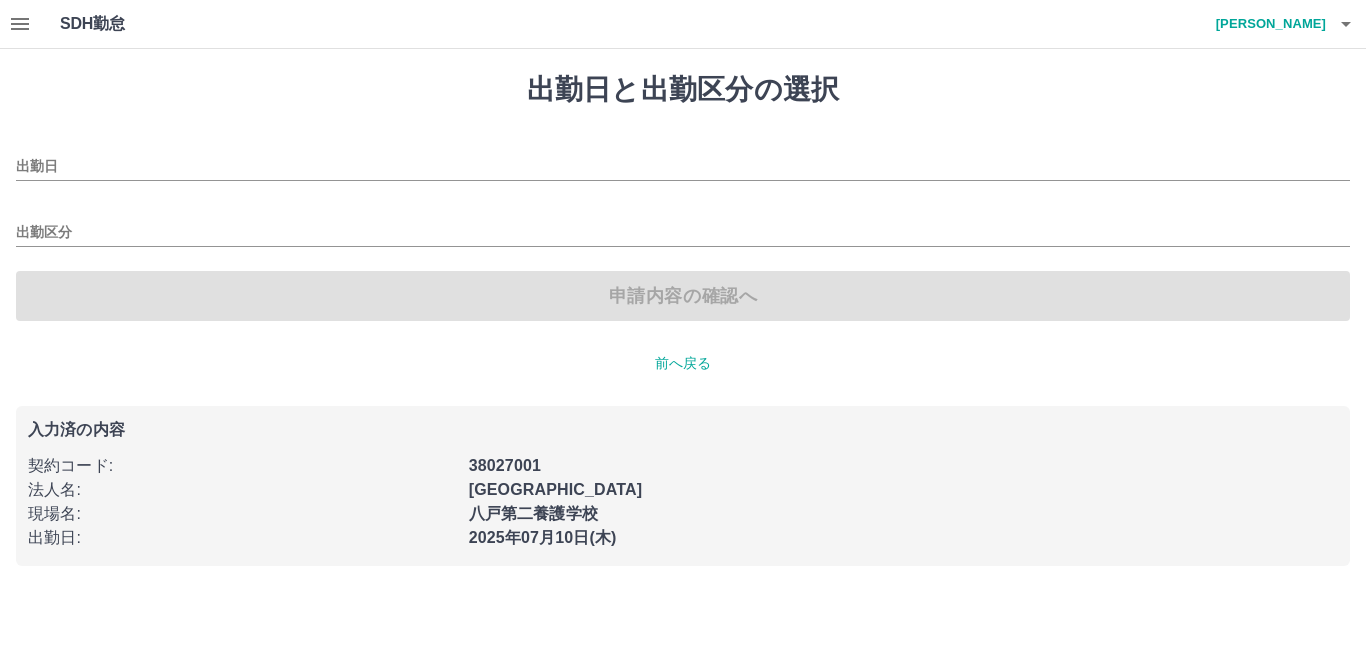 type on "**********" 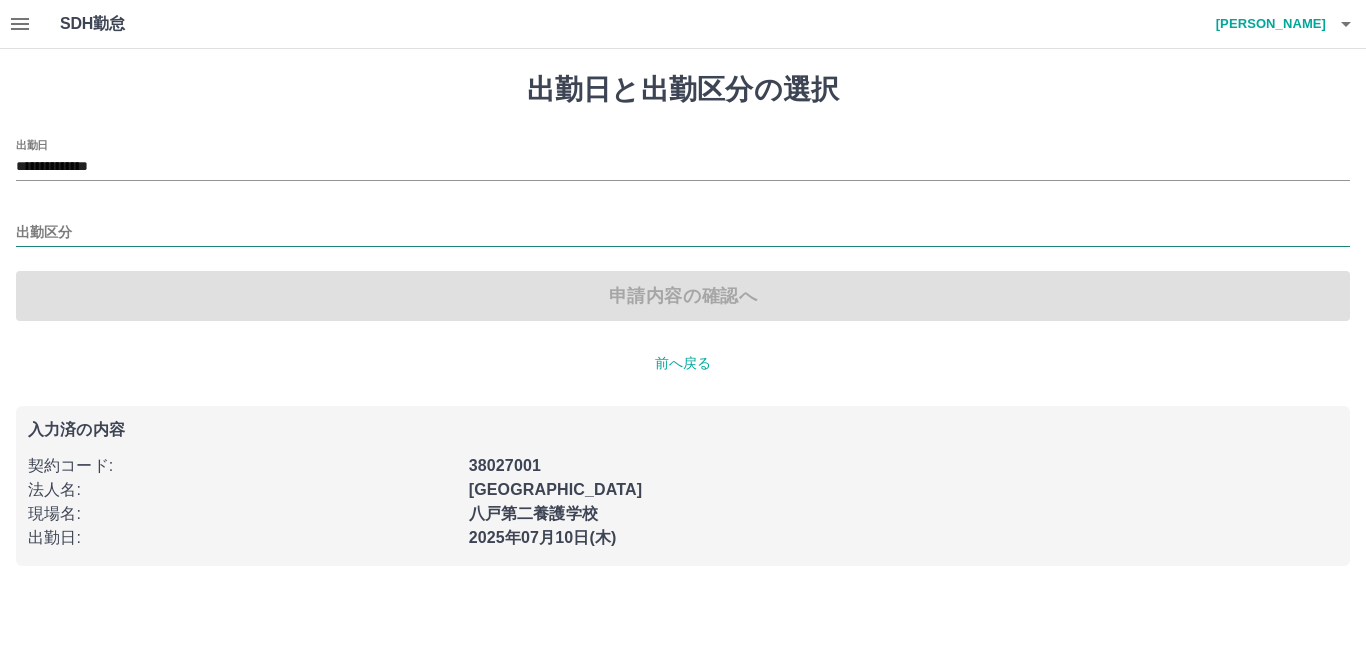 click on "出勤区分" at bounding box center (683, 233) 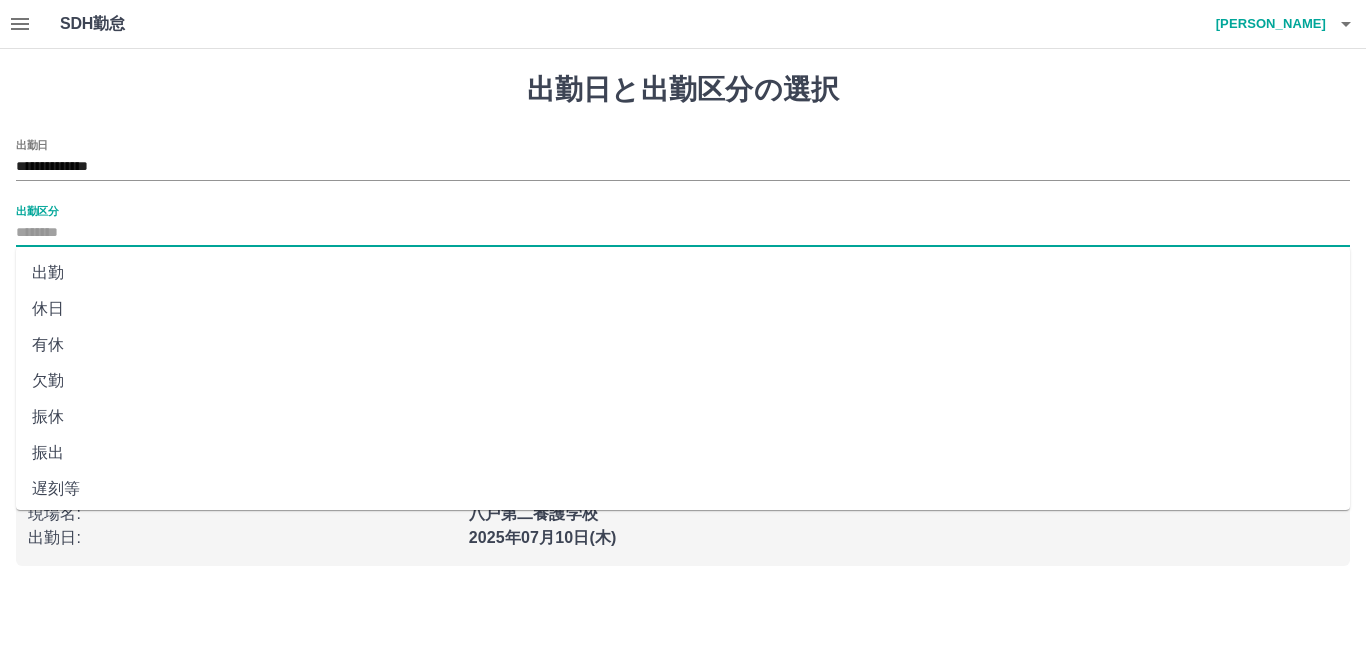 click on "出勤" at bounding box center (683, 273) 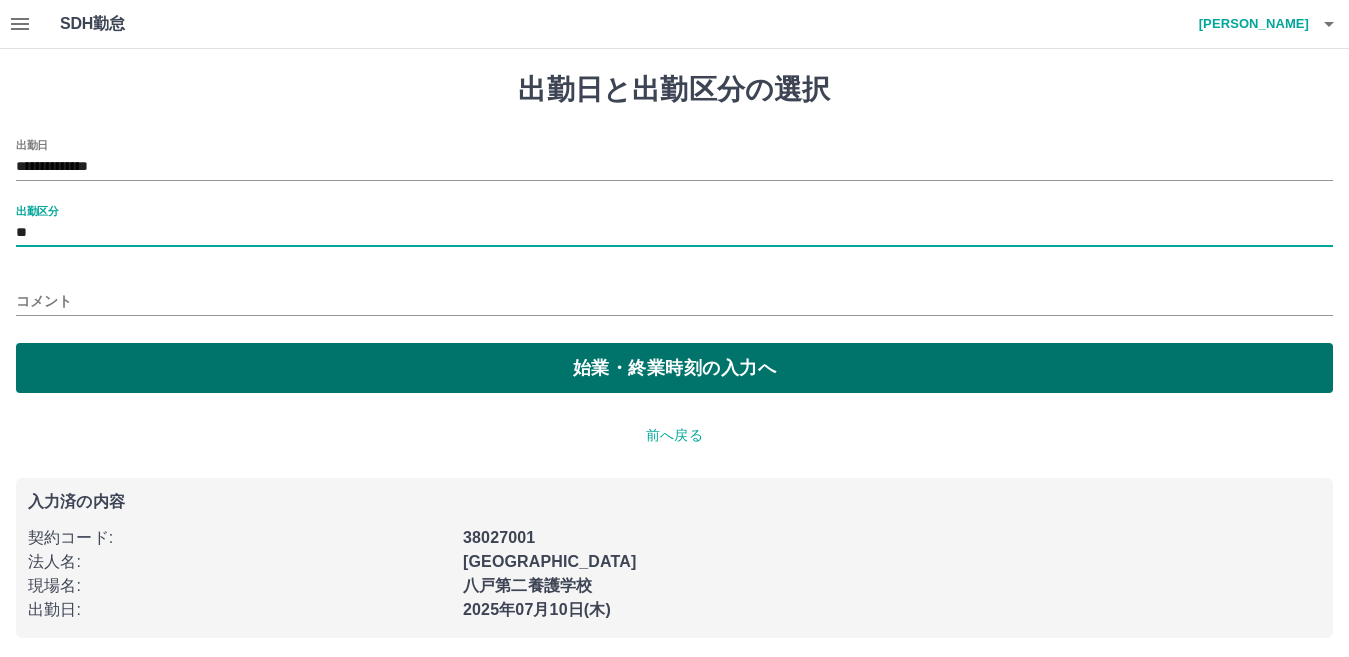 click on "始業・終業時刻の入力へ" at bounding box center (674, 368) 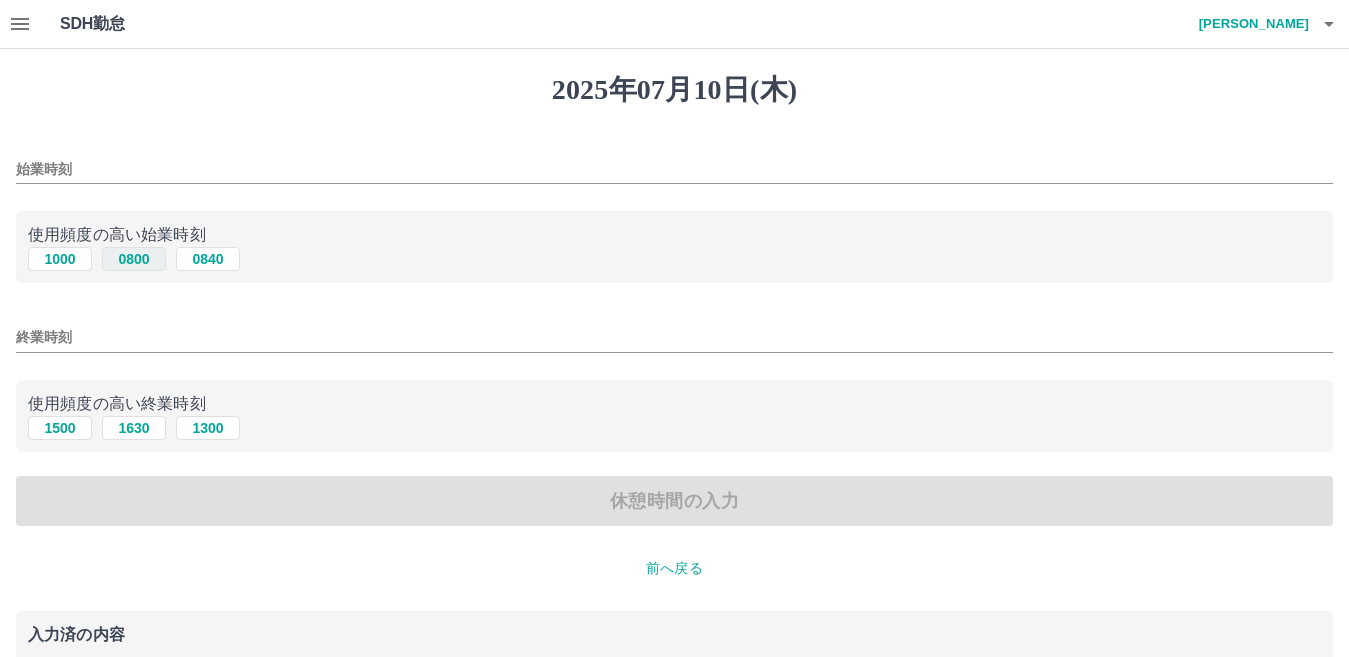 click on "0800" at bounding box center [134, 259] 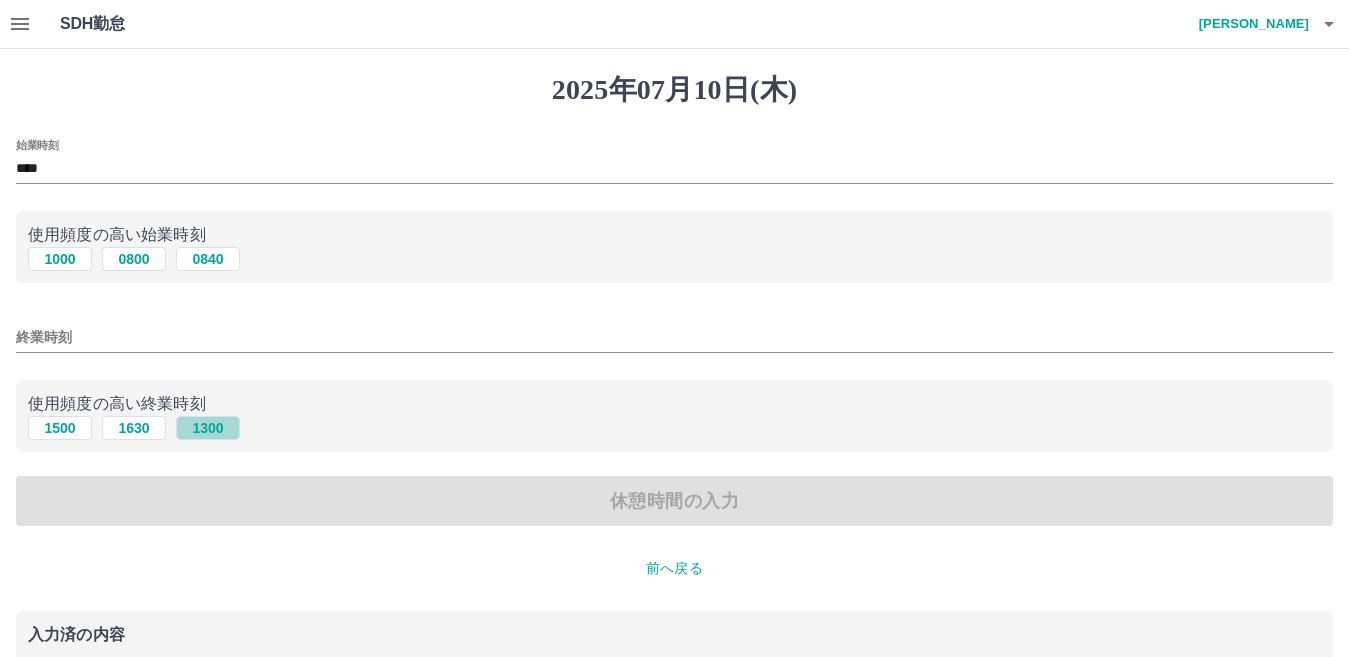 click on "1300" at bounding box center (208, 428) 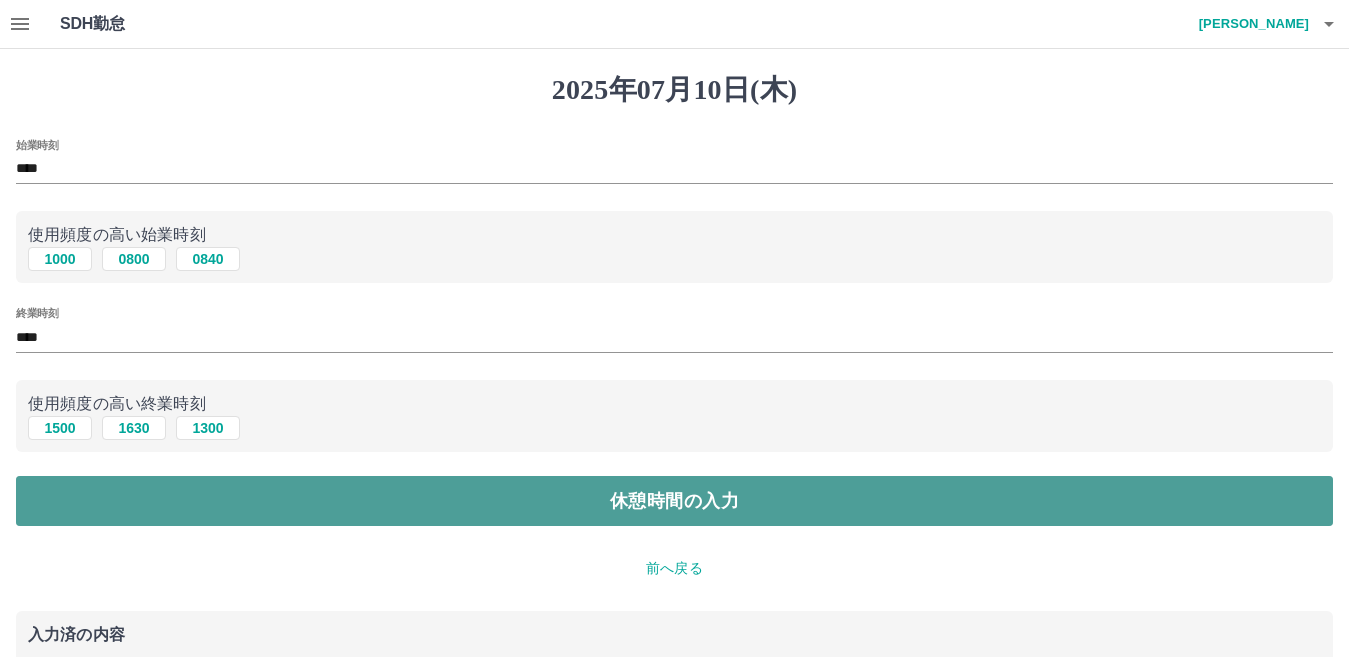 click on "休憩時間の入力" at bounding box center (674, 501) 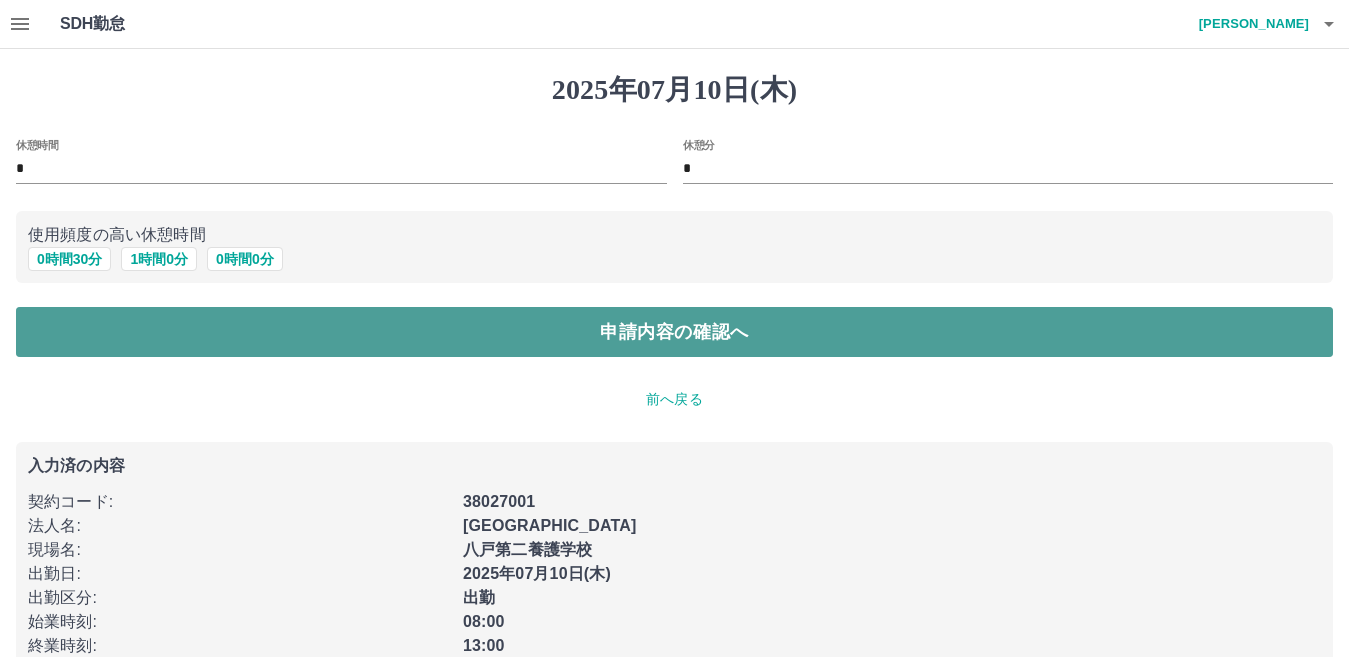 click on "申請内容の確認へ" at bounding box center (674, 332) 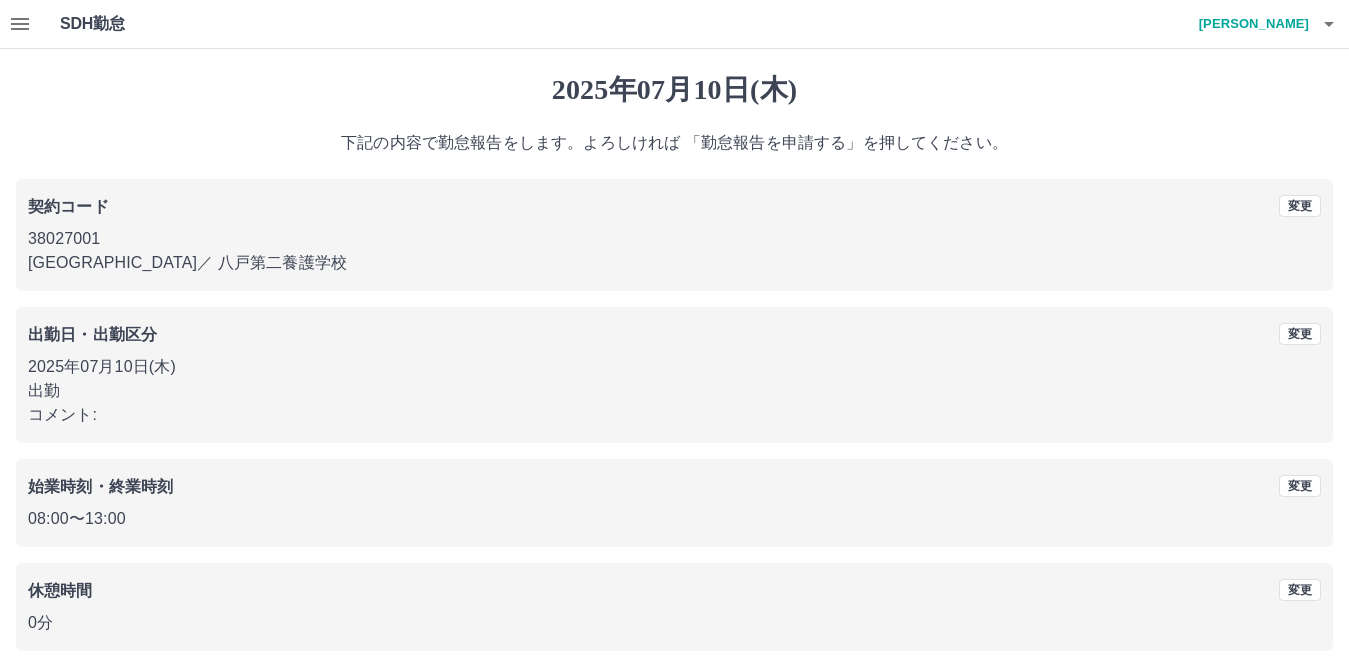 scroll, scrollTop: 92, scrollLeft: 0, axis: vertical 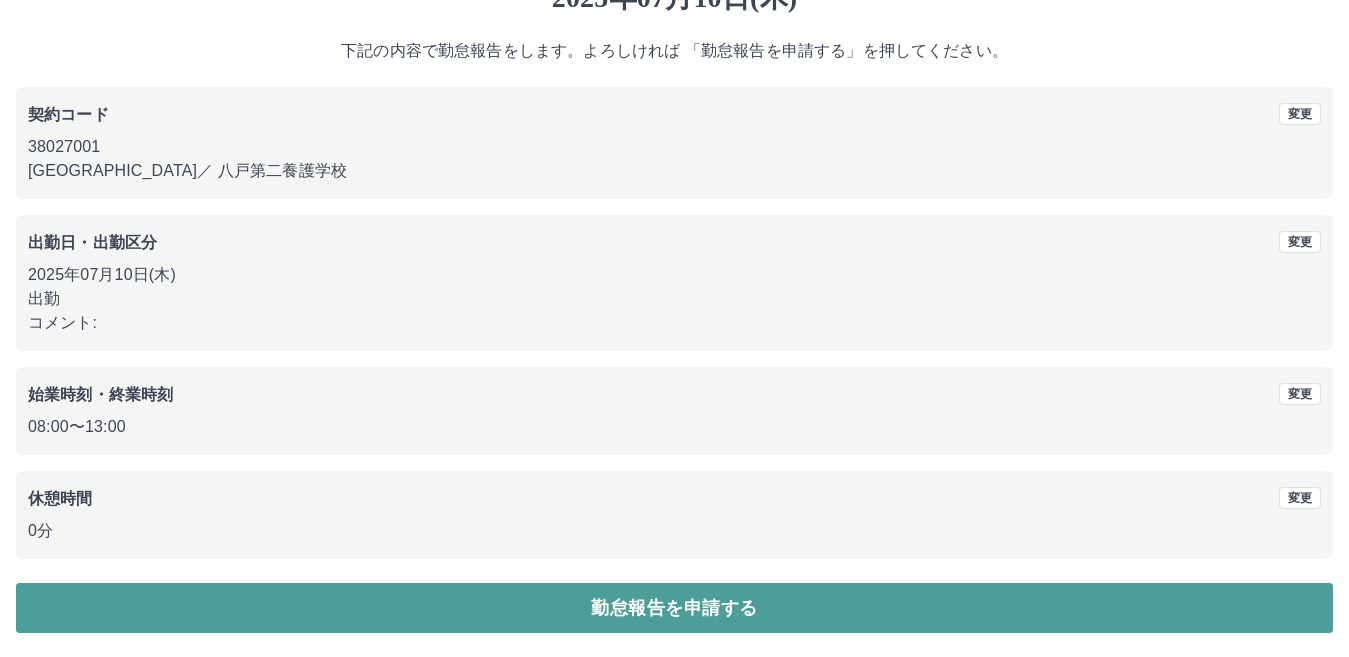 click on "勤怠報告を申請する" at bounding box center (674, 608) 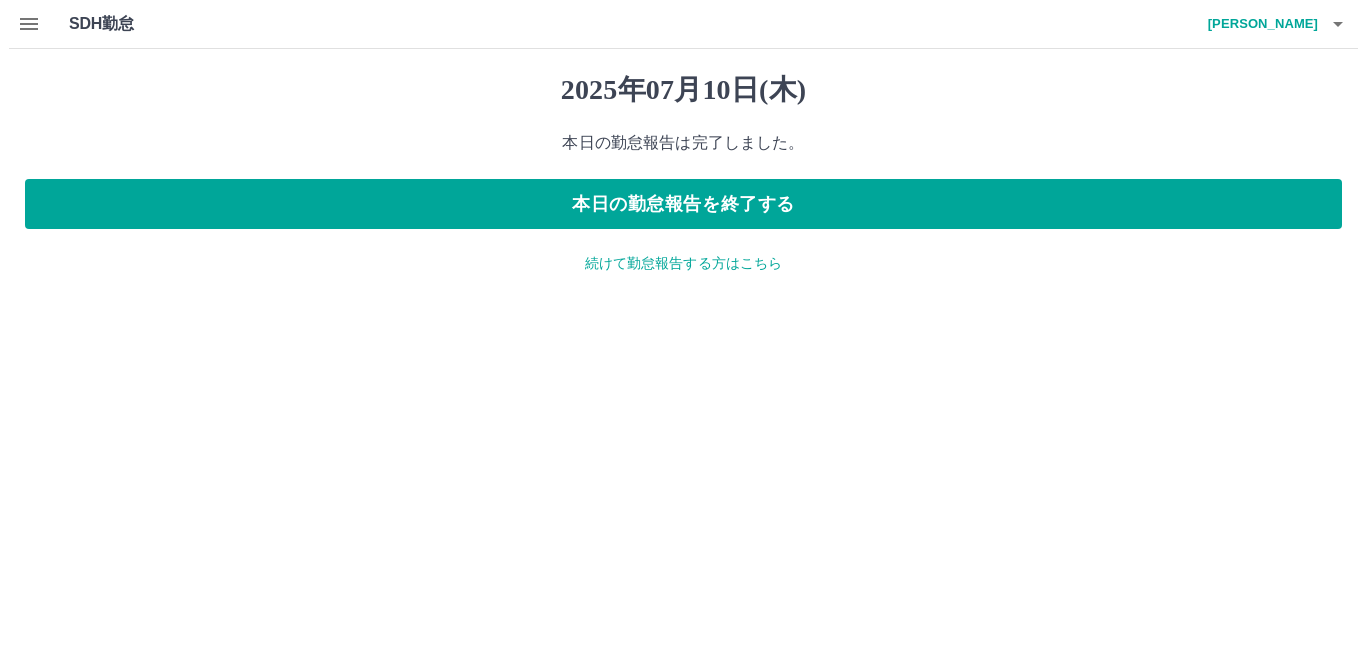 scroll, scrollTop: 0, scrollLeft: 0, axis: both 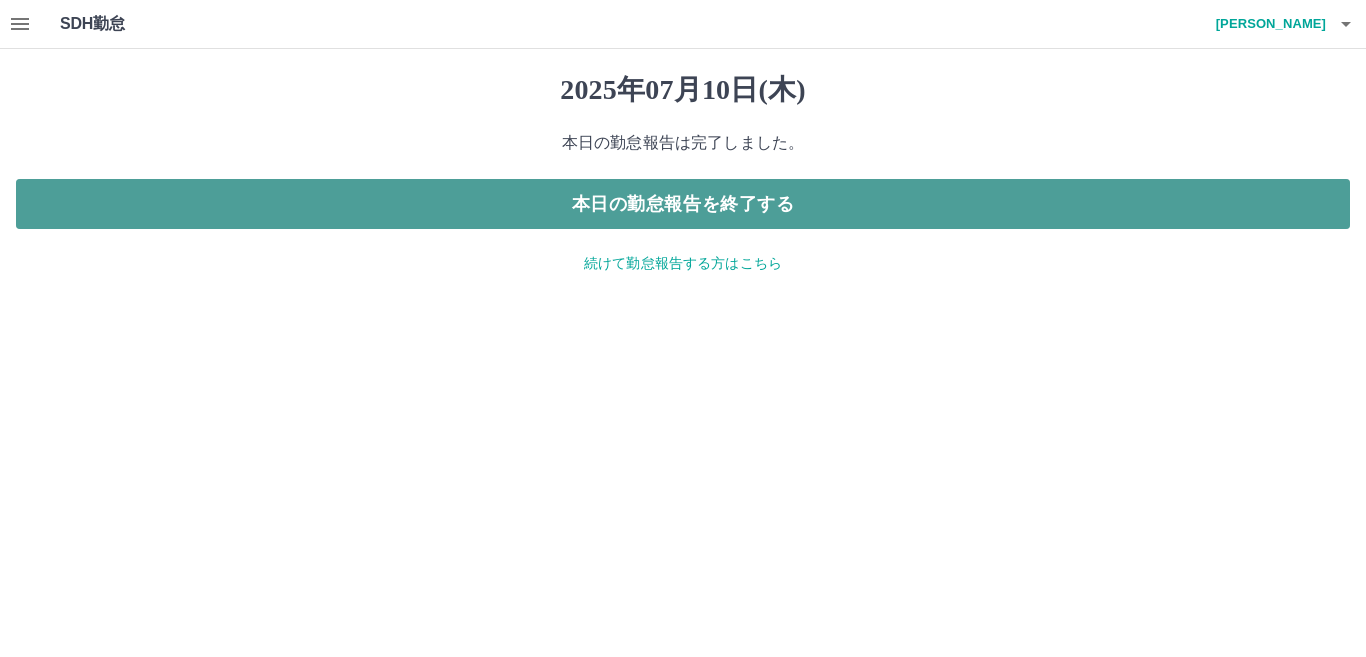 click on "本日の勤怠報告を終了する" at bounding box center (683, 204) 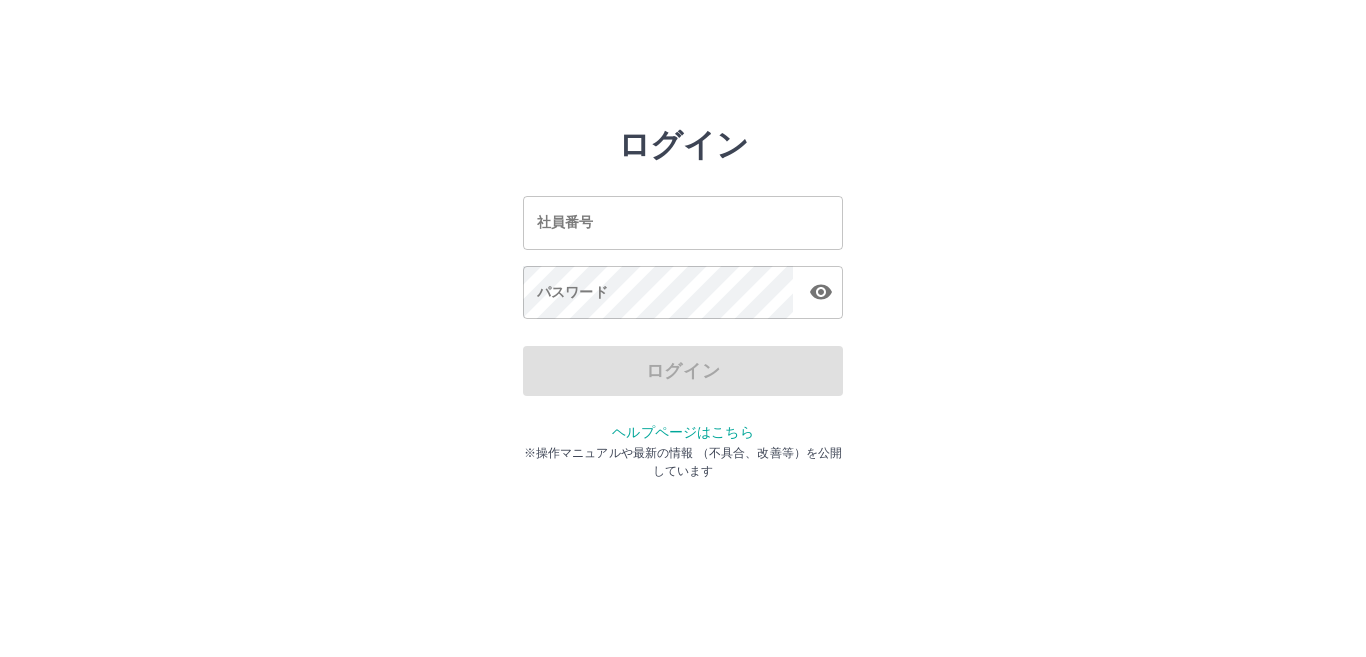 scroll, scrollTop: 0, scrollLeft: 0, axis: both 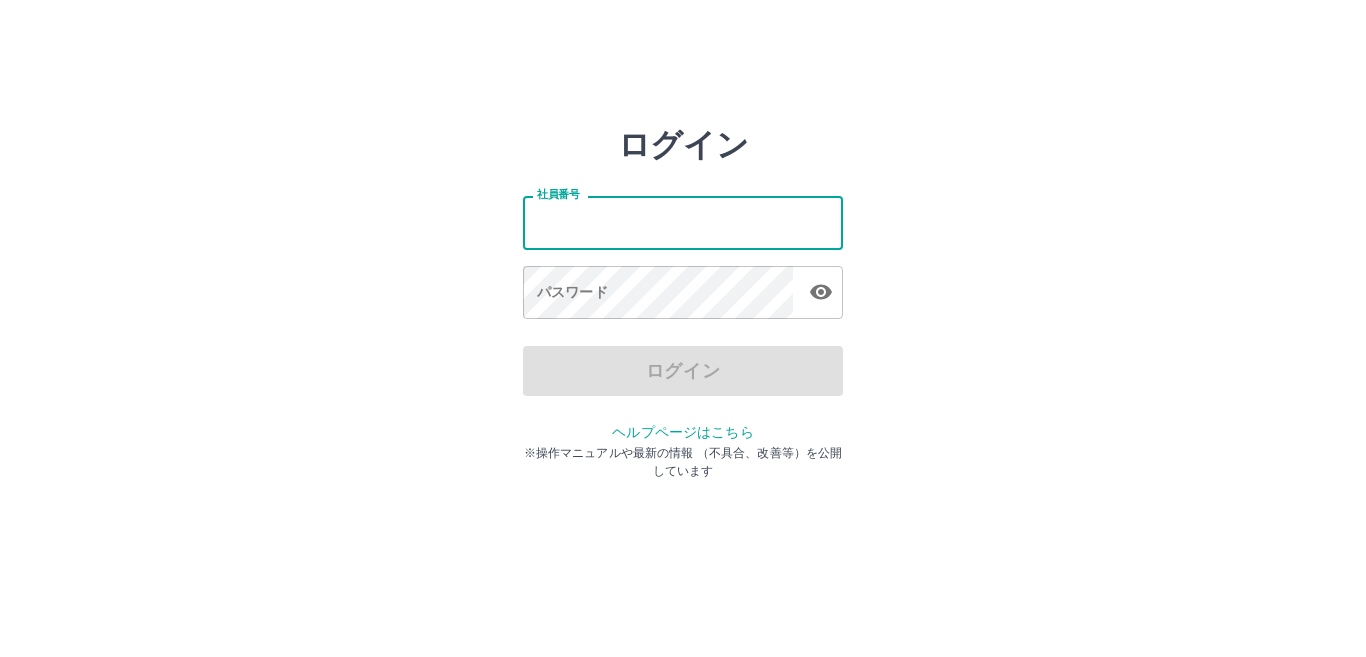 click on "社員番号" at bounding box center [683, 222] 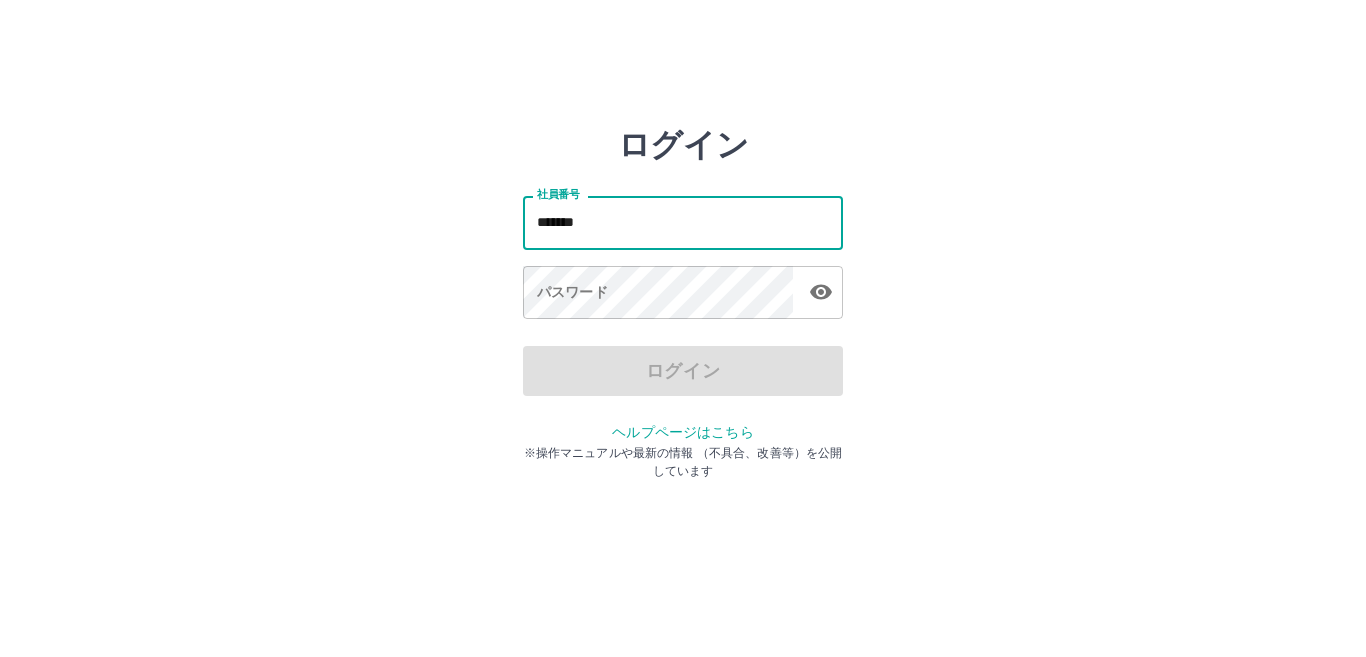 type on "*******" 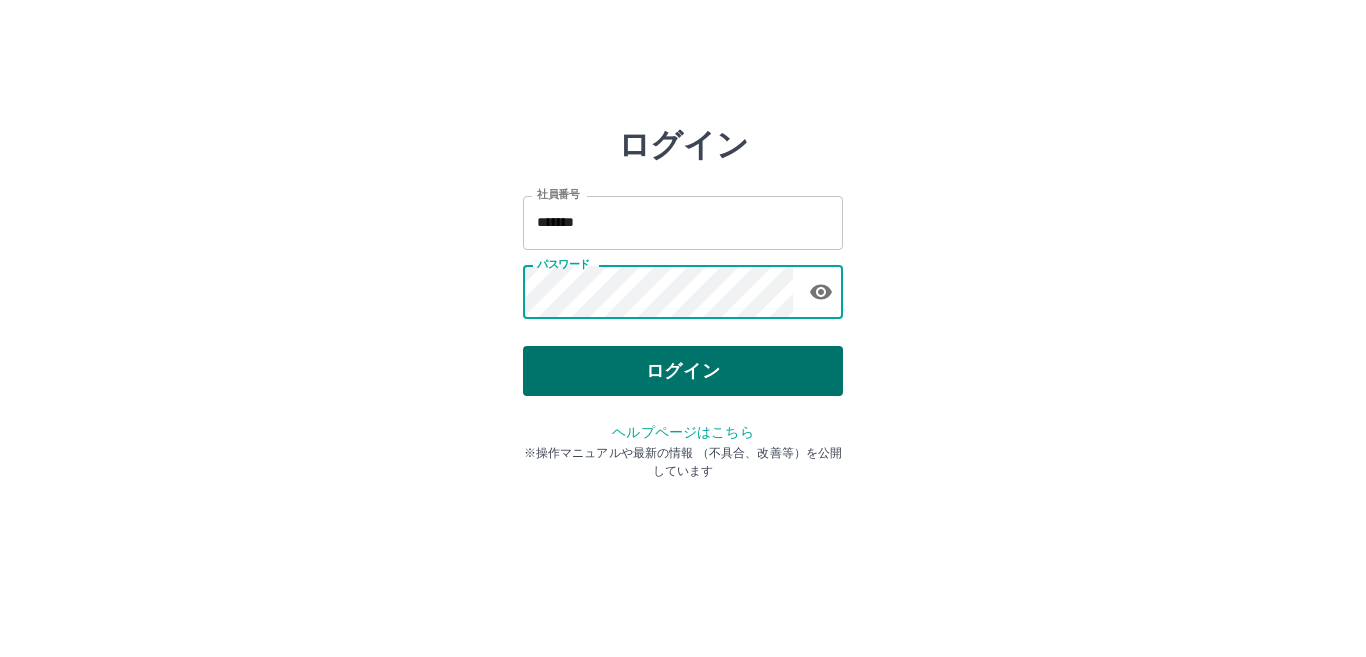 click on "ログイン" at bounding box center (683, 371) 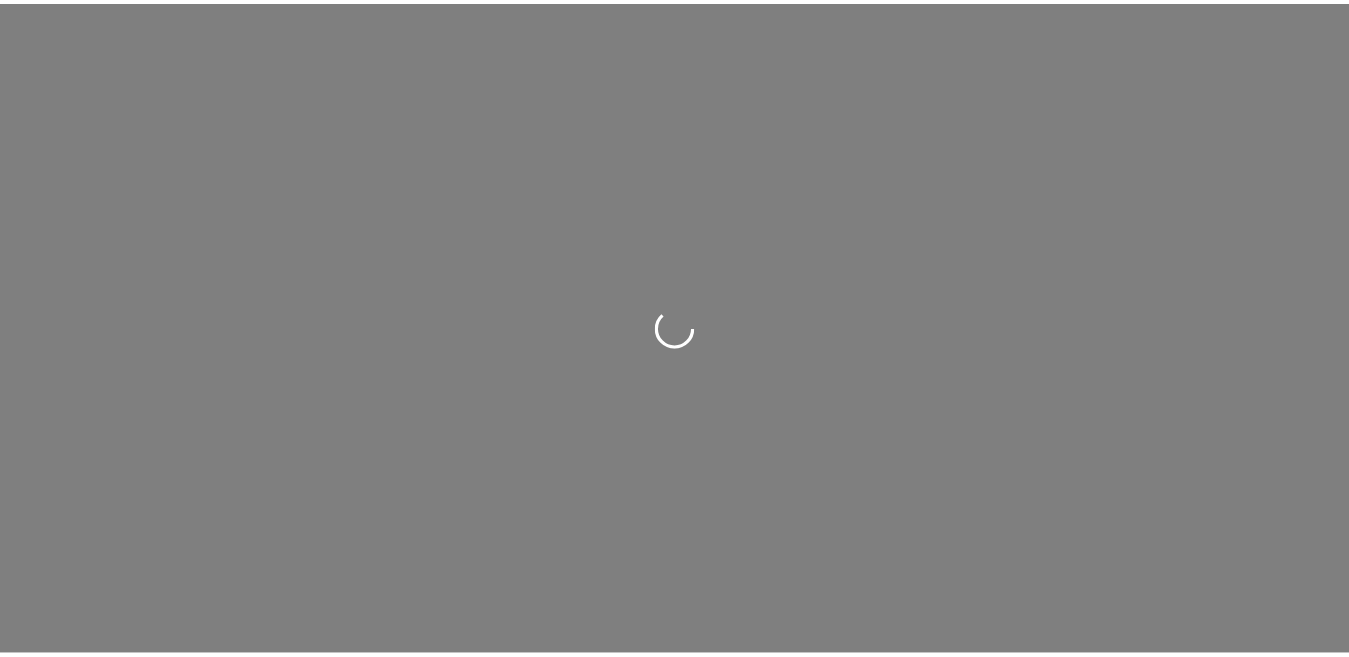 scroll, scrollTop: 0, scrollLeft: 0, axis: both 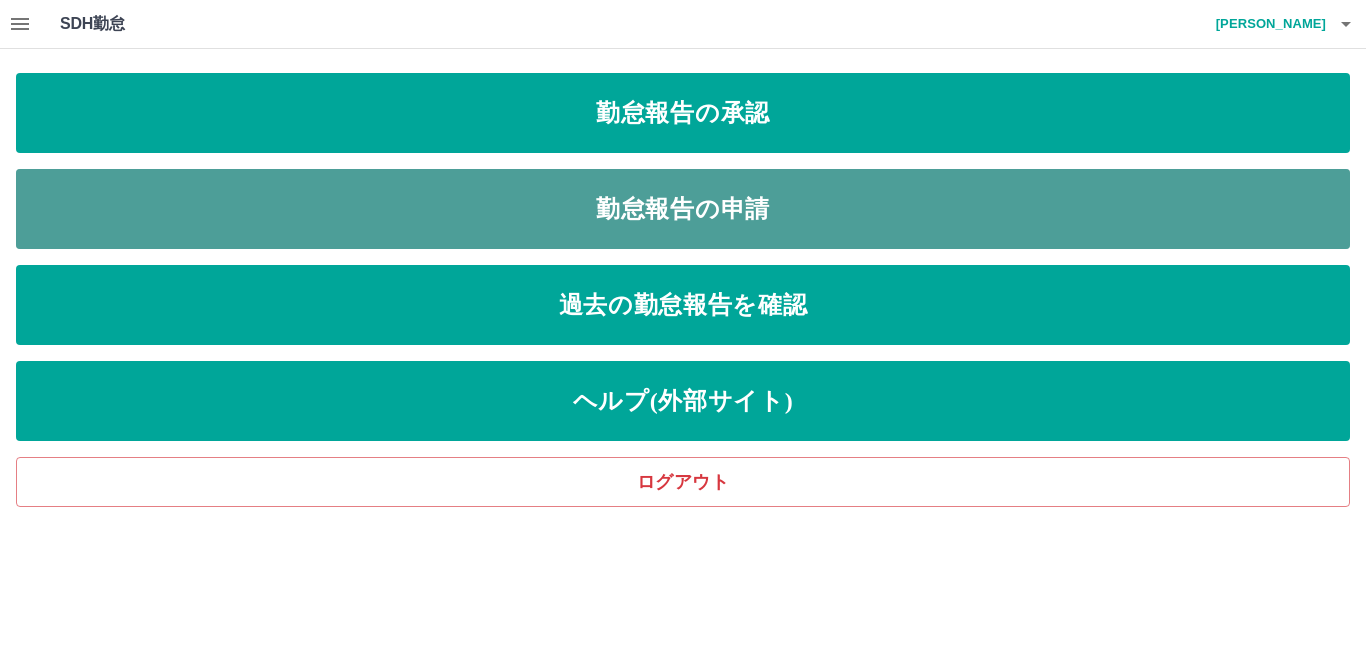 click on "勤怠報告の申請" at bounding box center (683, 209) 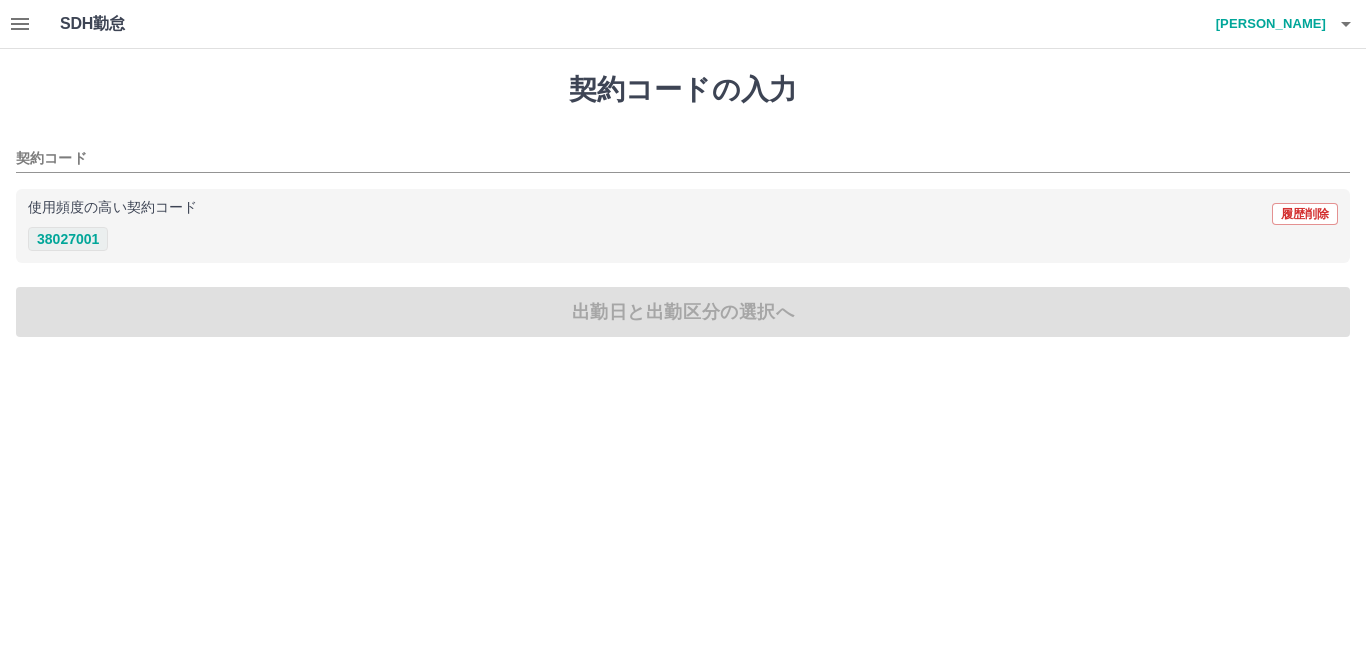 click on "38027001" at bounding box center [68, 239] 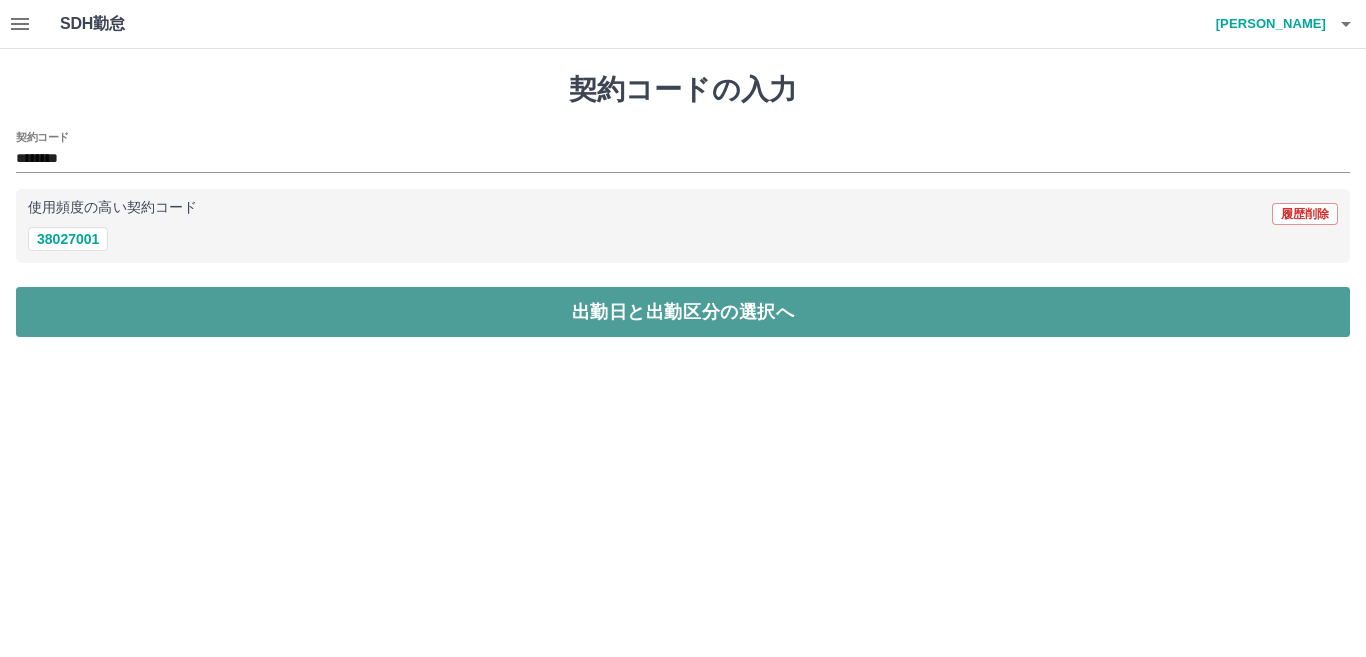 click on "出勤日と出勤区分の選択へ" at bounding box center [683, 312] 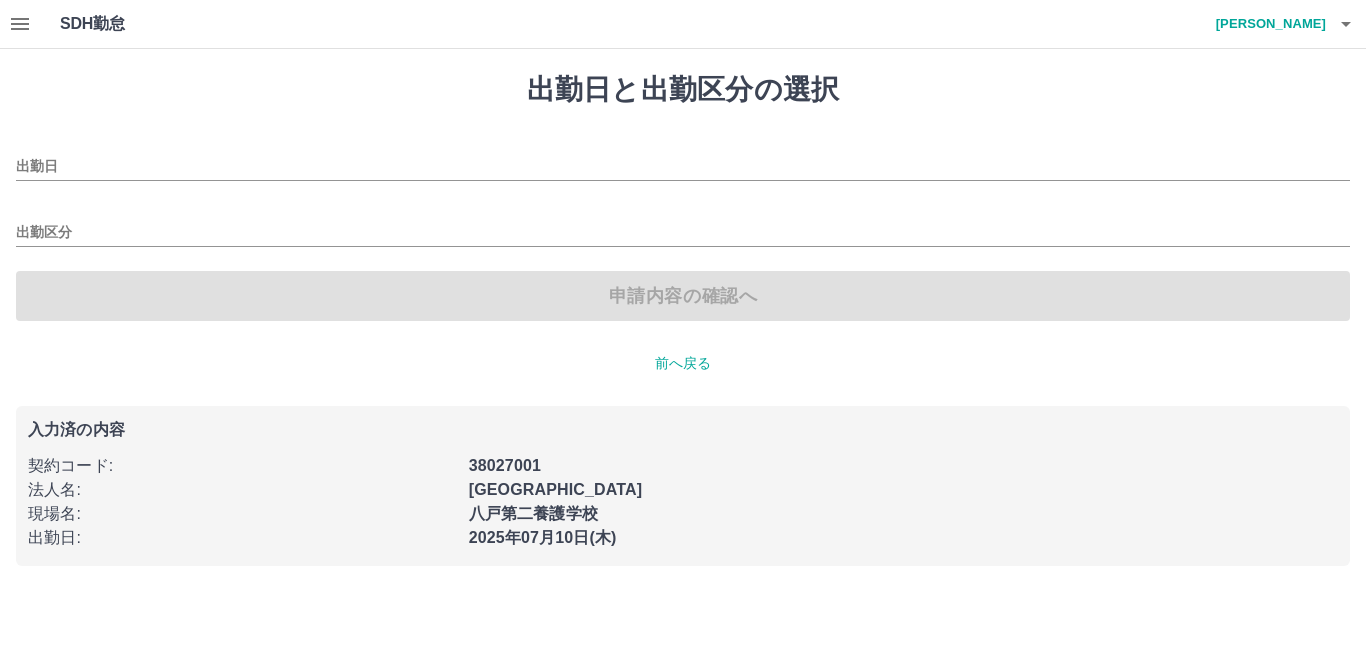type on "**********" 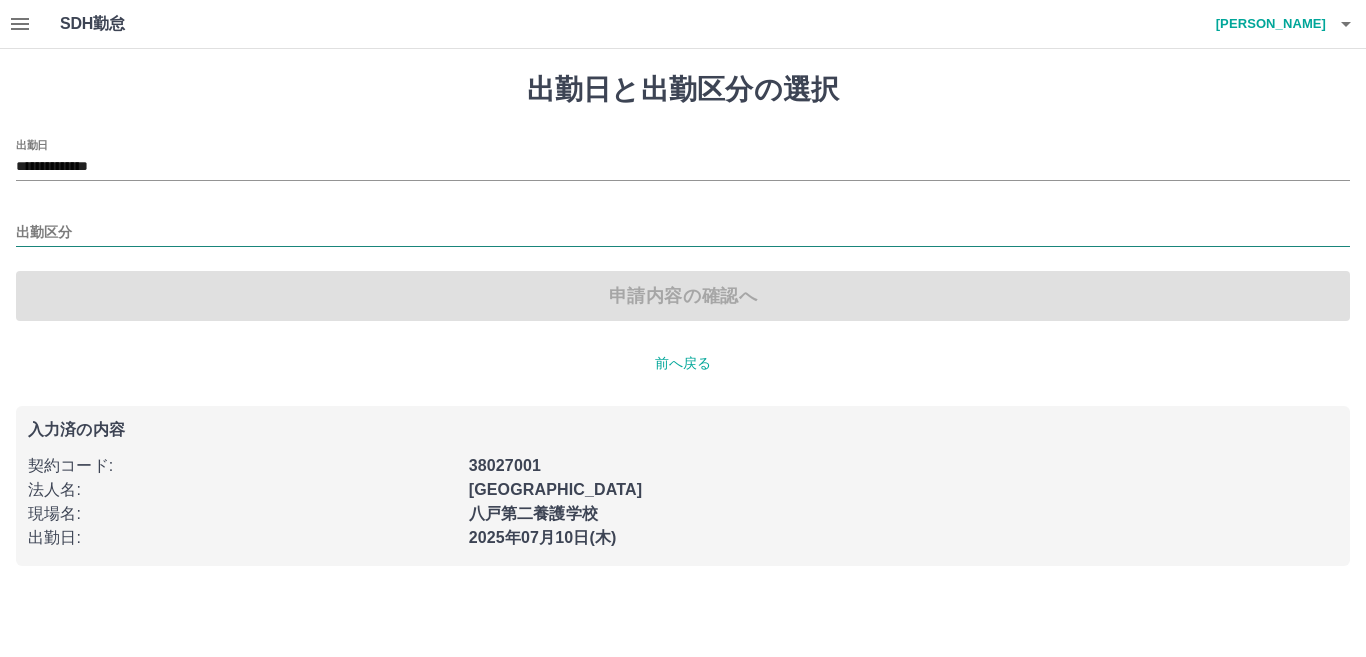 click on "出勤区分" at bounding box center [683, 233] 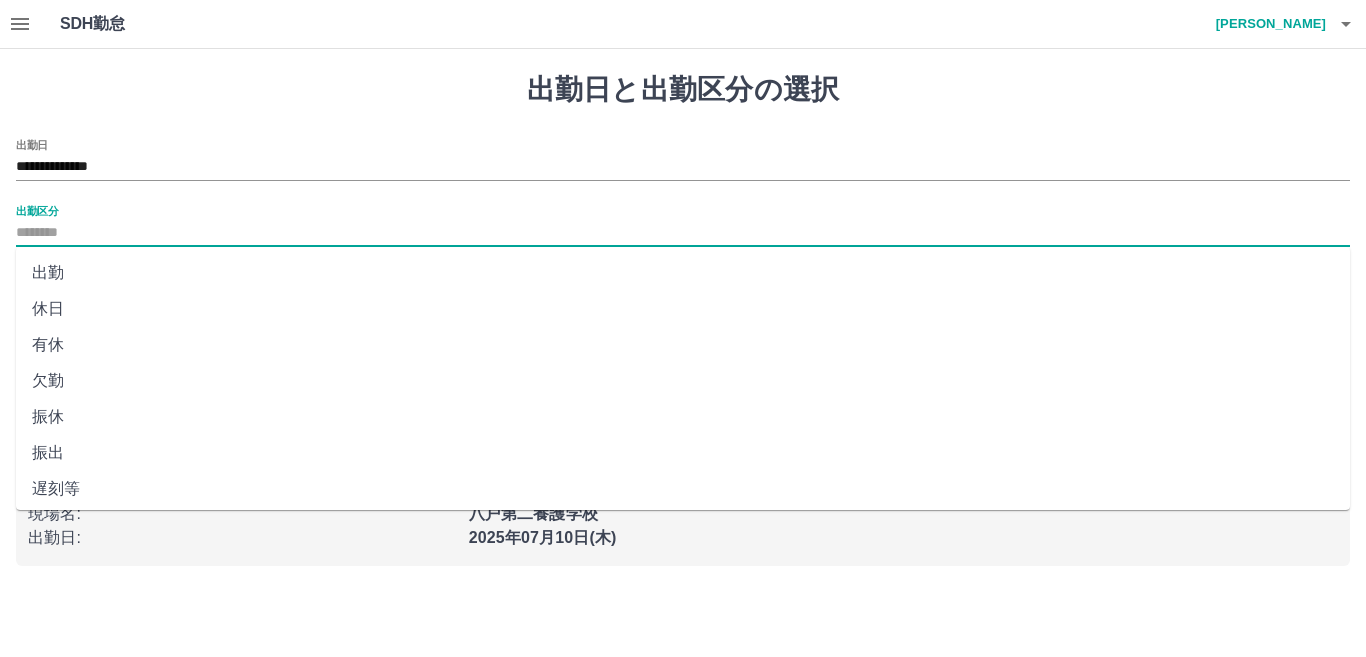 click on "出勤" at bounding box center [683, 273] 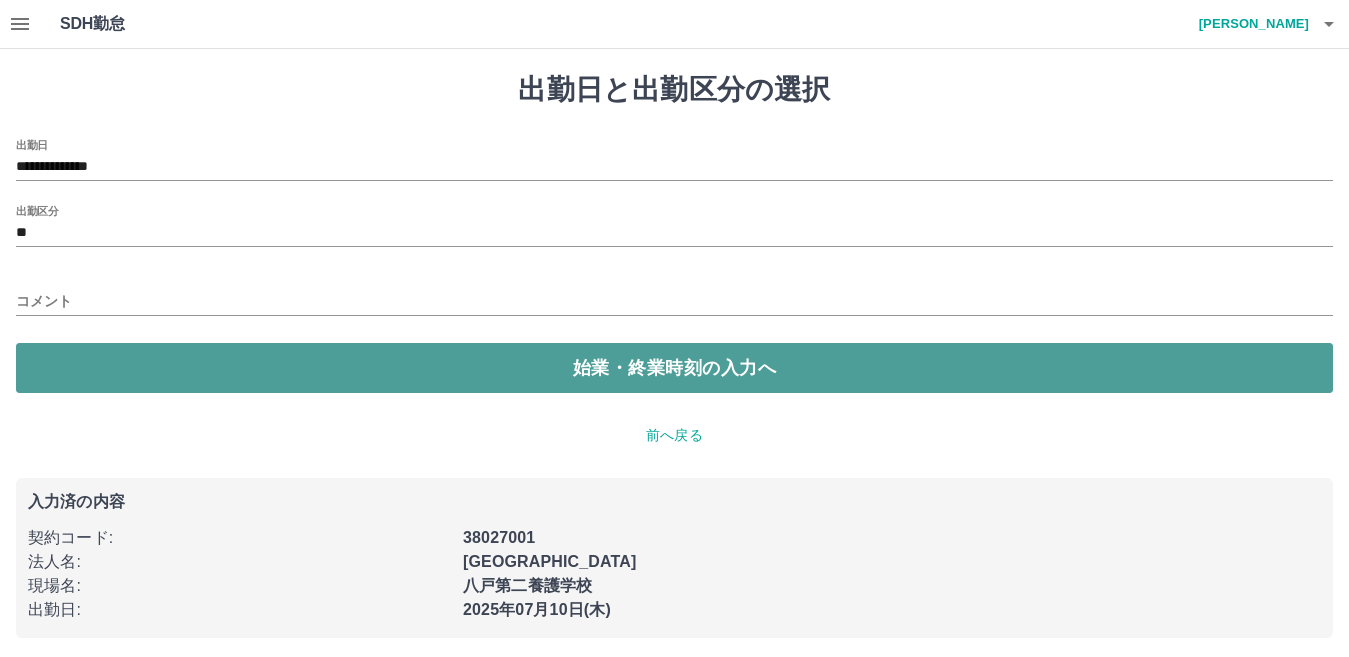 click on "始業・終業時刻の入力へ" at bounding box center (674, 368) 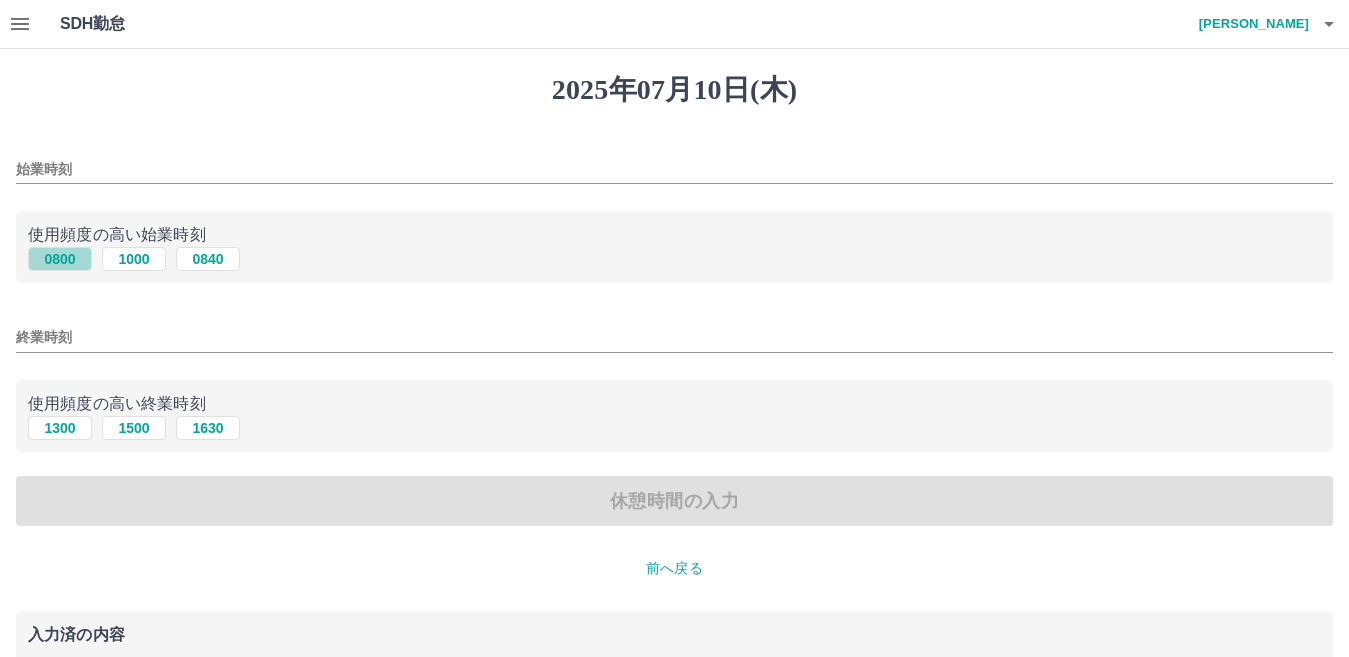 click on "0800" at bounding box center [60, 259] 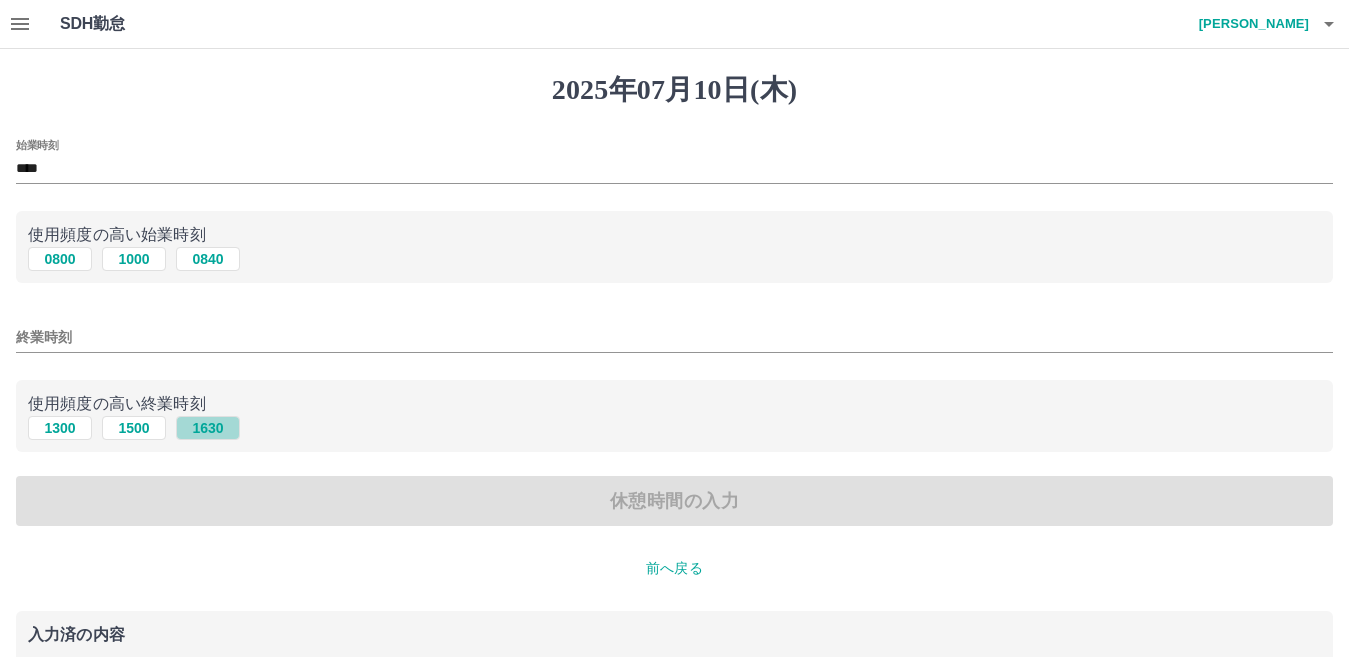 click on "1630" at bounding box center (208, 428) 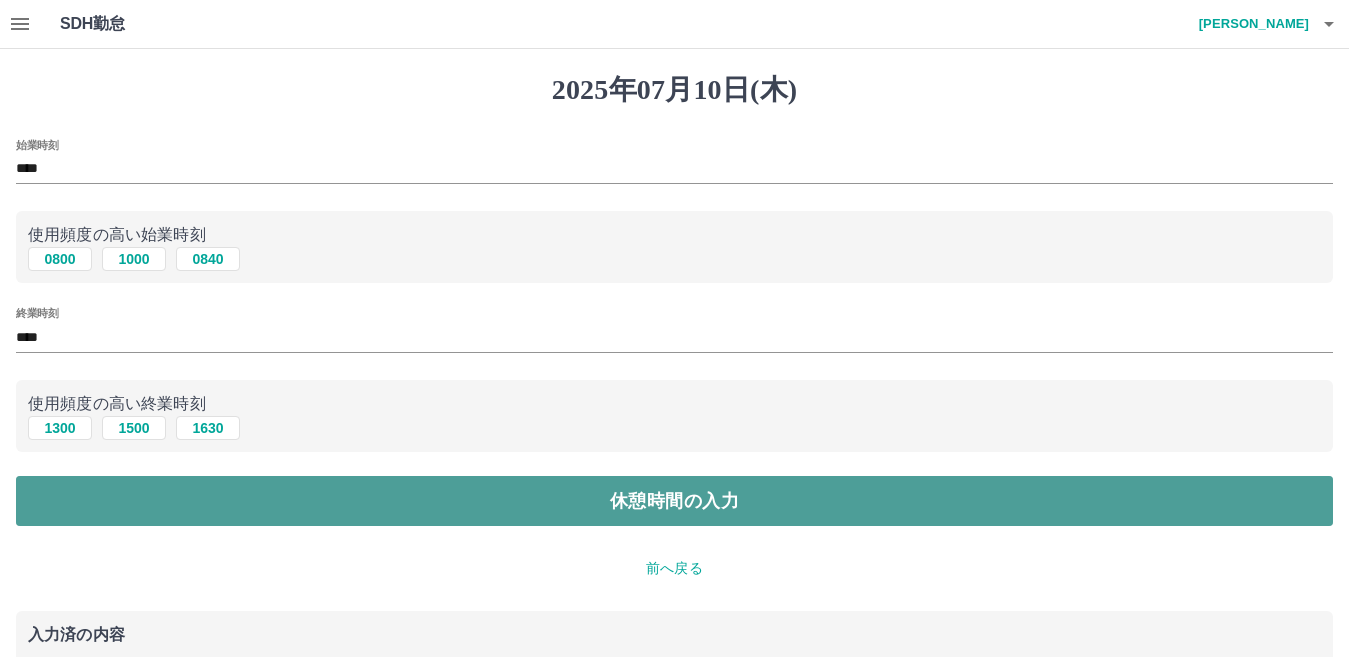 click on "休憩時間の入力" at bounding box center (674, 501) 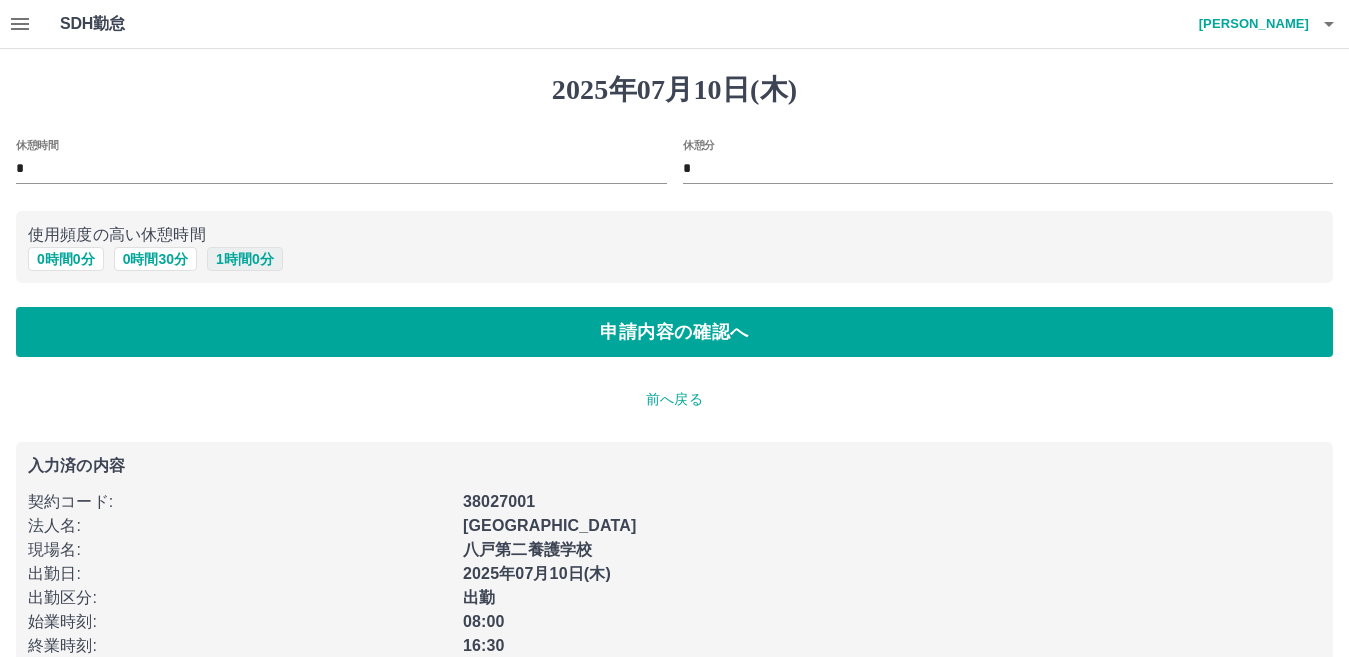 click on "1 時間 0 分" at bounding box center (245, 259) 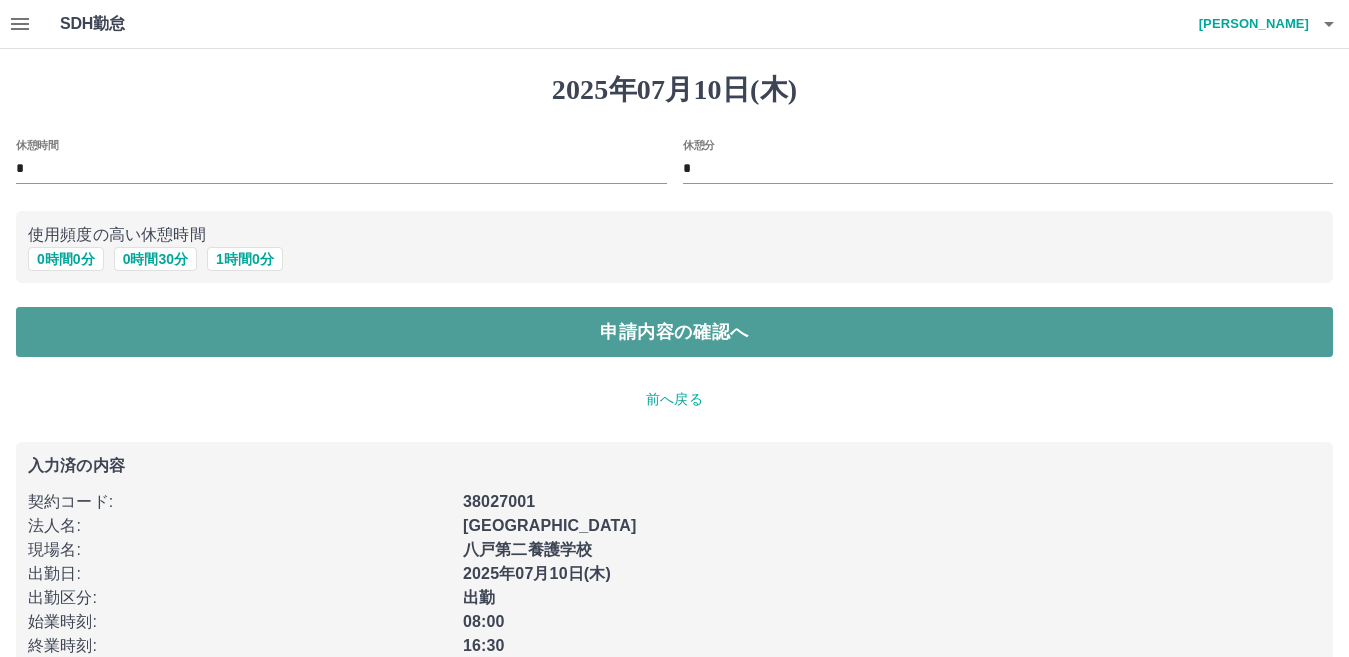 click on "申請内容の確認へ" at bounding box center (674, 332) 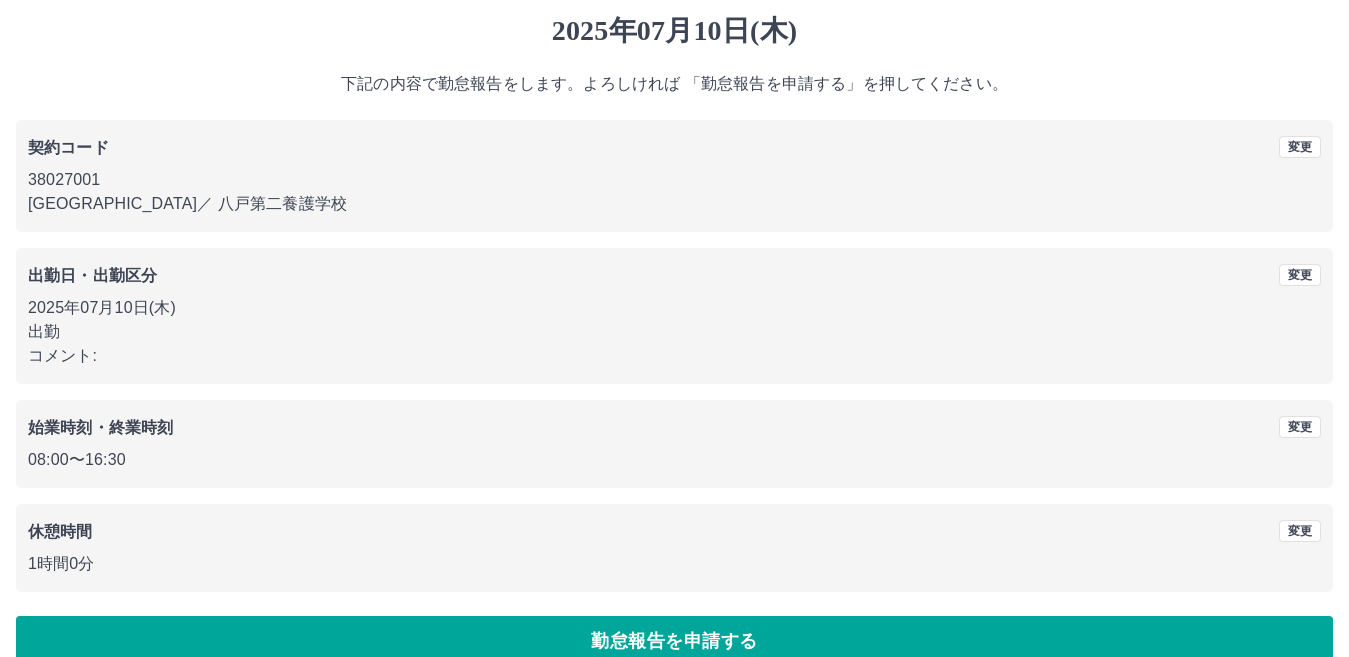 scroll, scrollTop: 92, scrollLeft: 0, axis: vertical 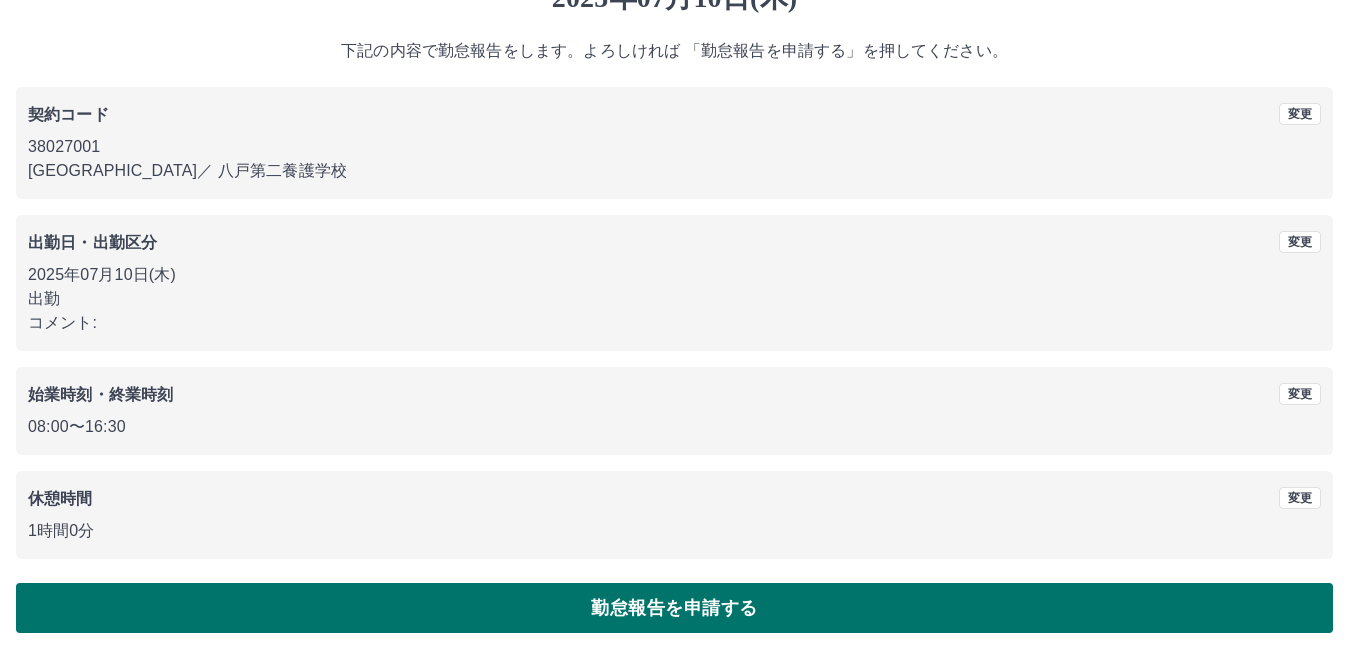 click on "勤怠報告を申請する" at bounding box center [674, 608] 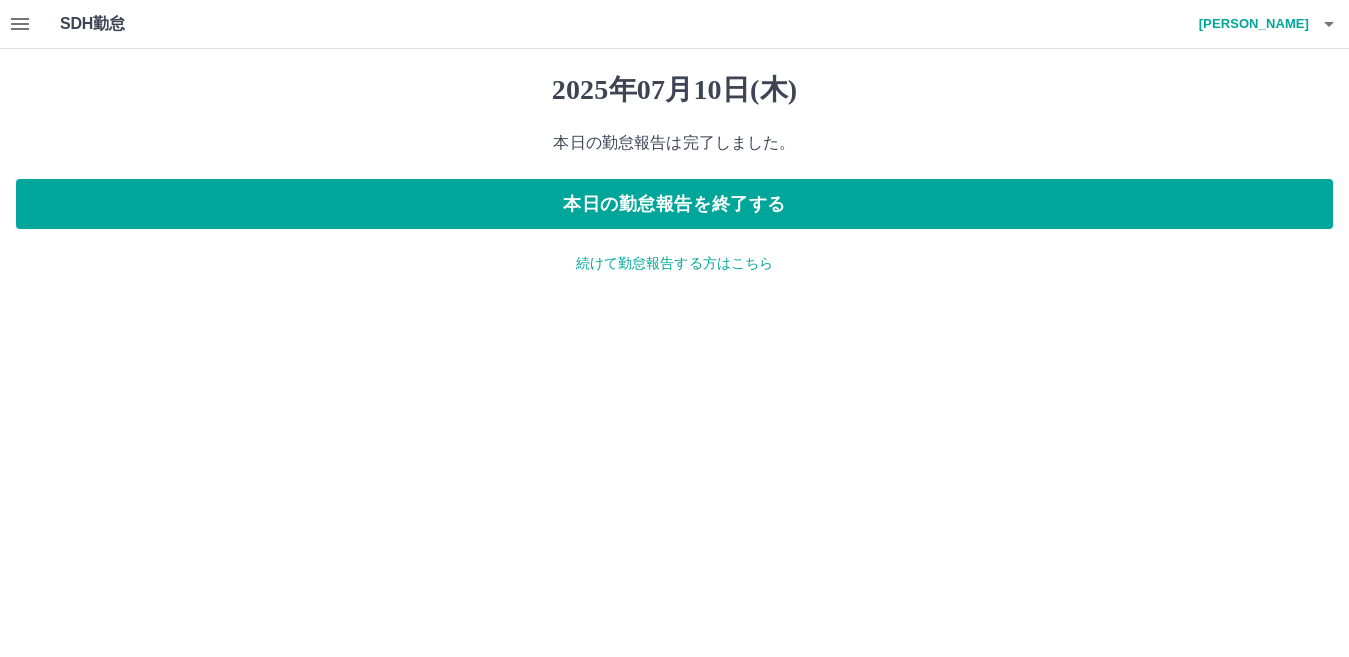 scroll, scrollTop: 0, scrollLeft: 0, axis: both 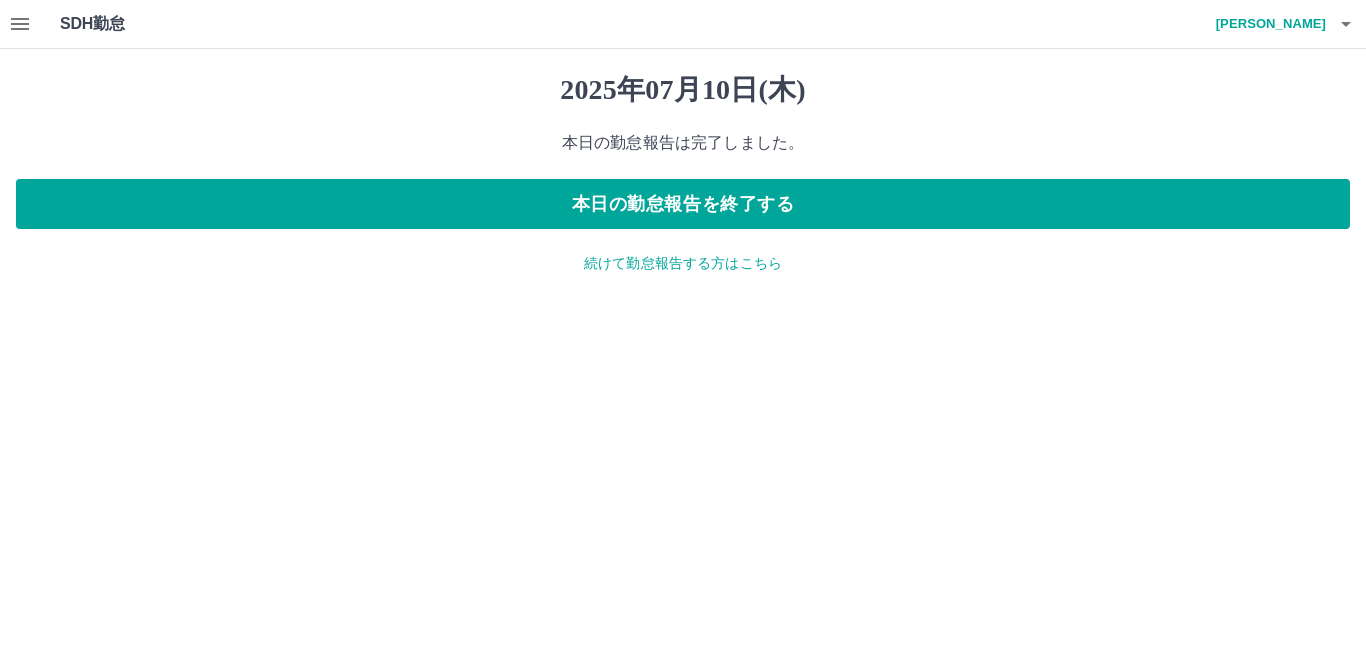 click on "続けて勤怠報告する方はこちら" at bounding box center (683, 263) 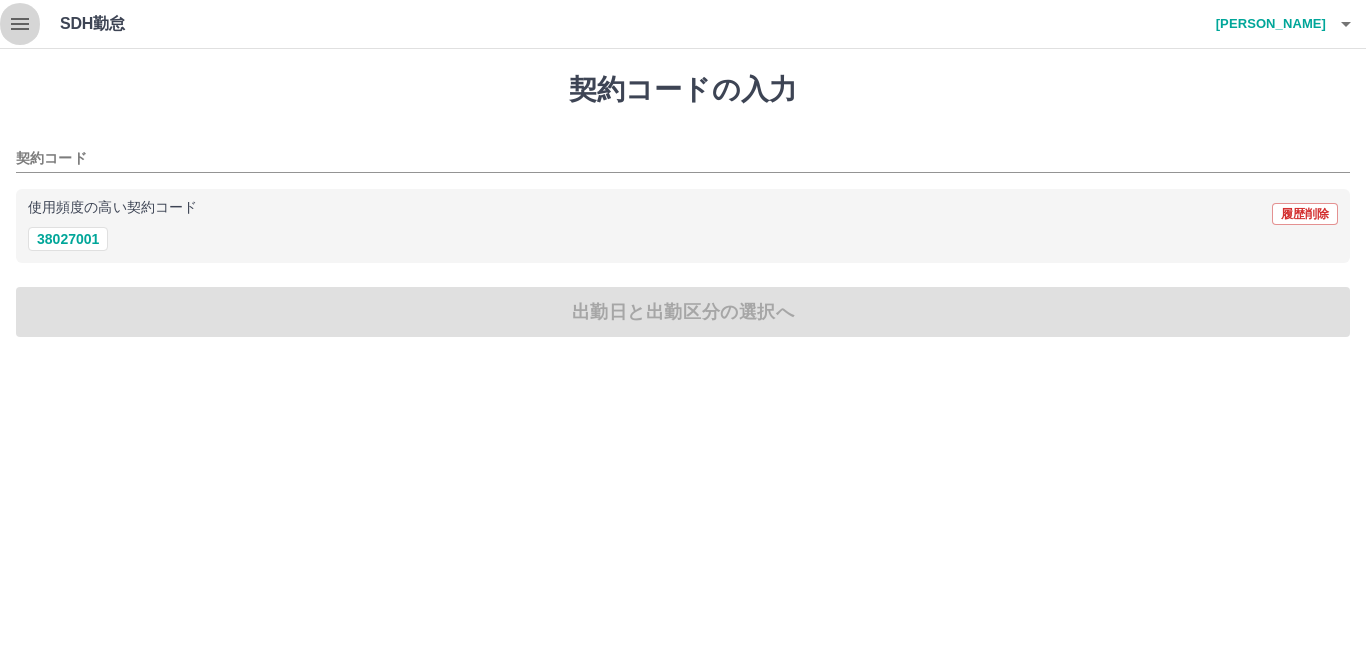 click 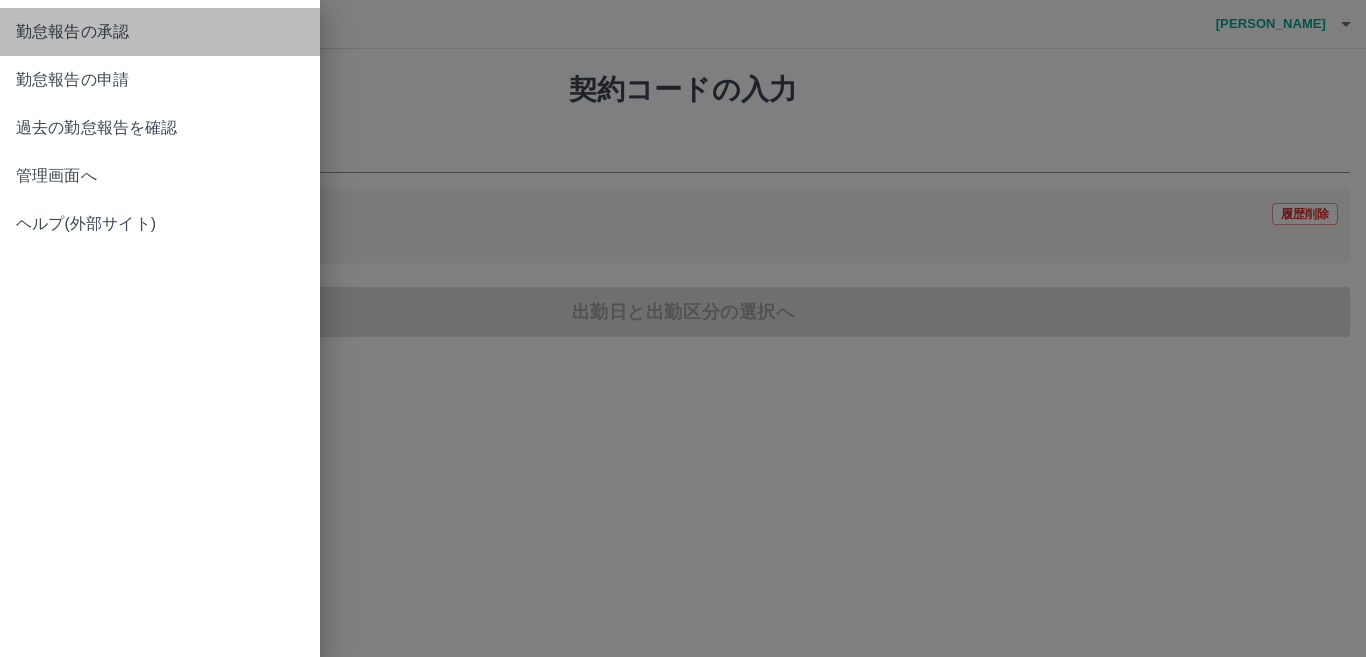 click on "勤怠報告の承認" at bounding box center (160, 32) 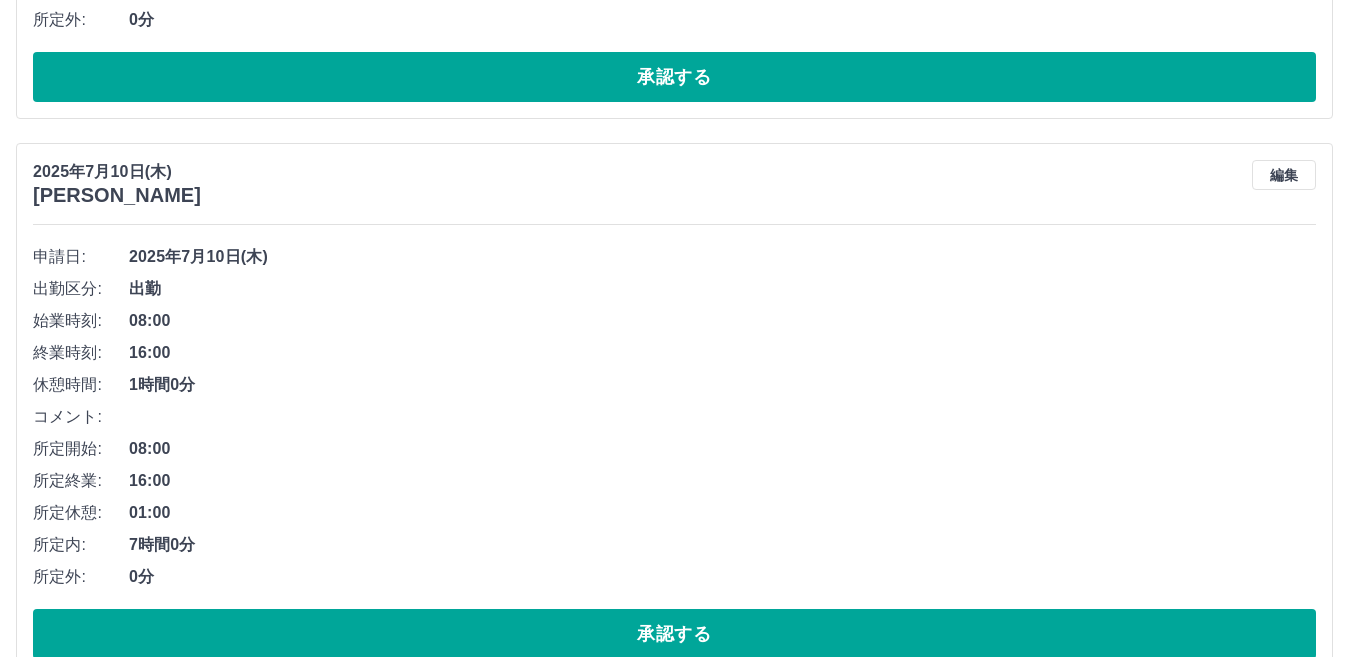 scroll, scrollTop: 4588, scrollLeft: 0, axis: vertical 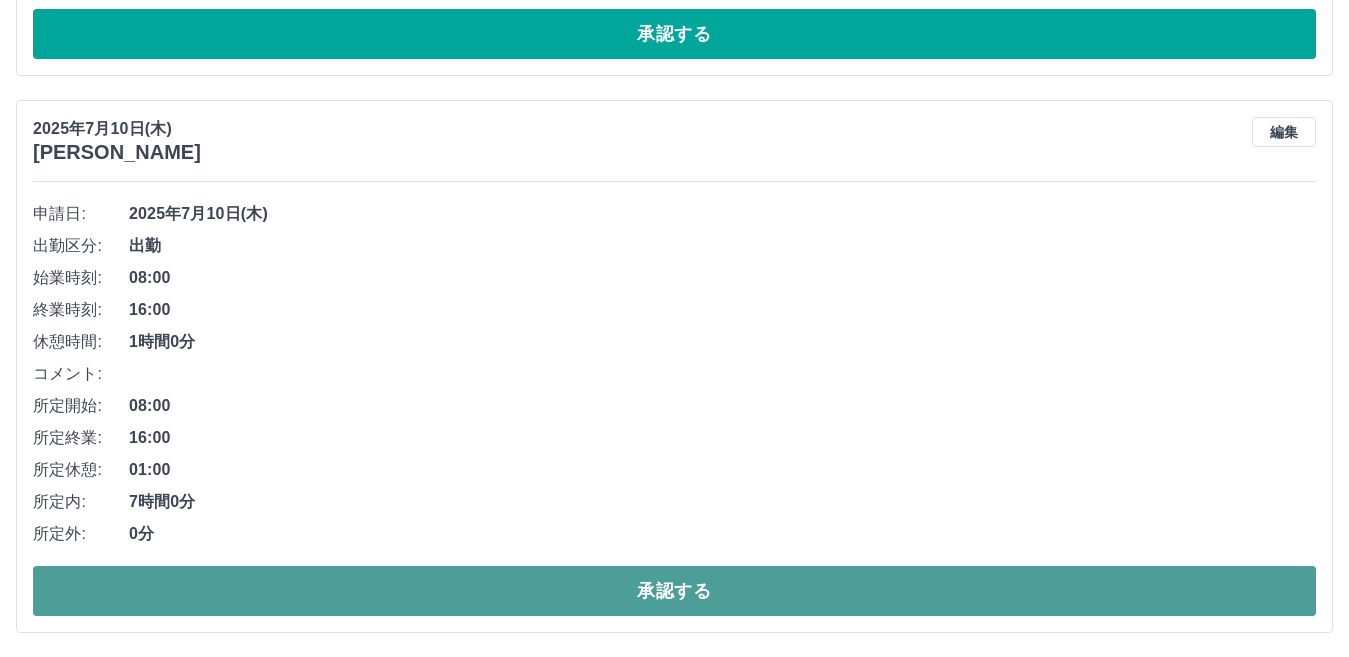 click on "承認する" at bounding box center (674, 591) 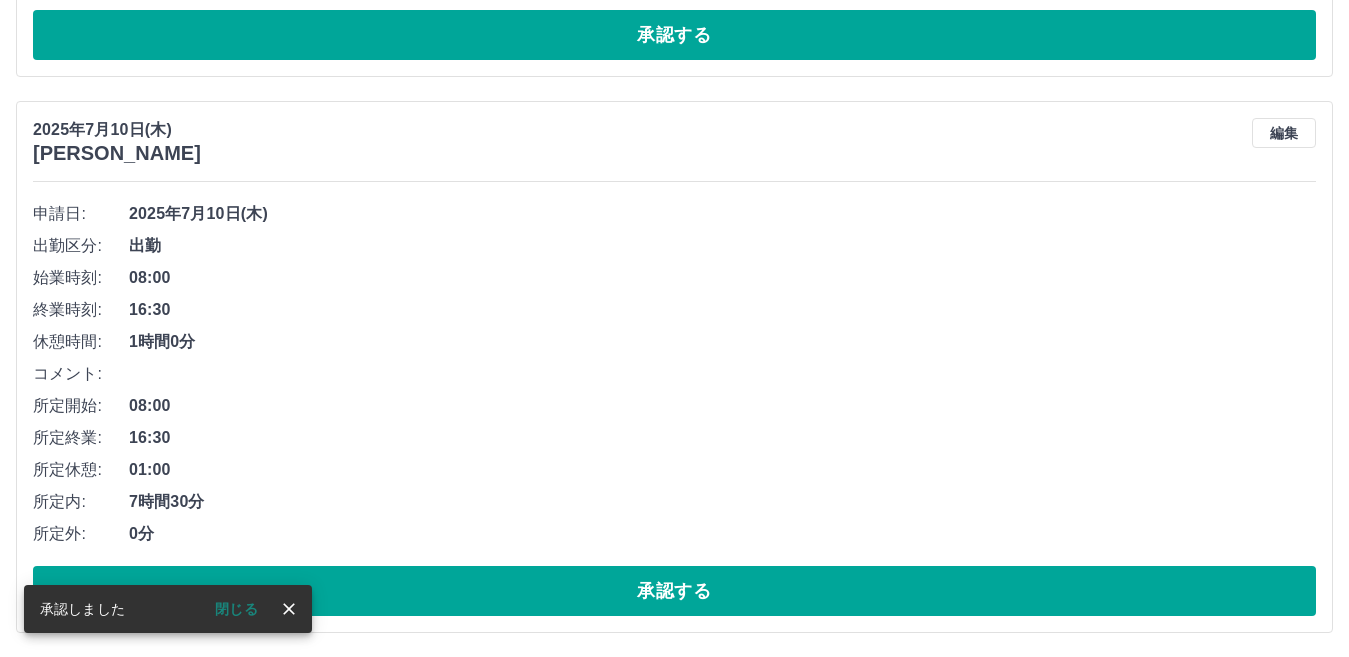 scroll, scrollTop: 4031, scrollLeft: 0, axis: vertical 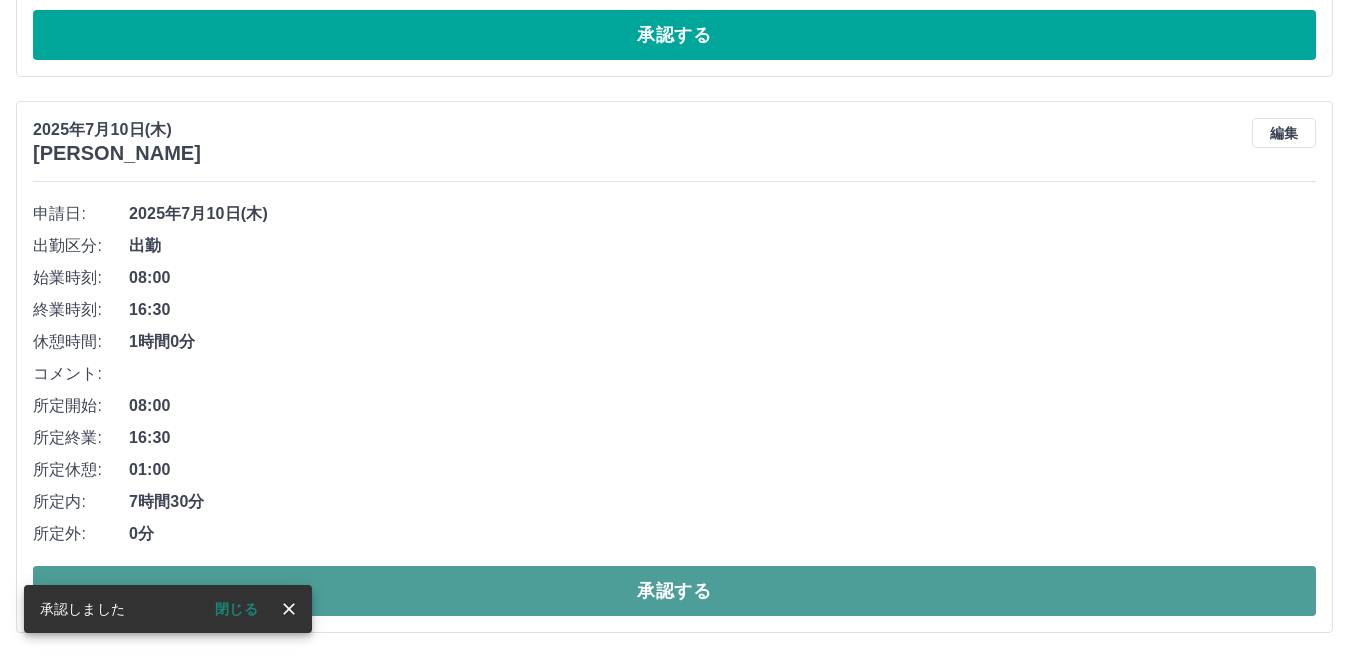 click on "承認する" at bounding box center [674, 591] 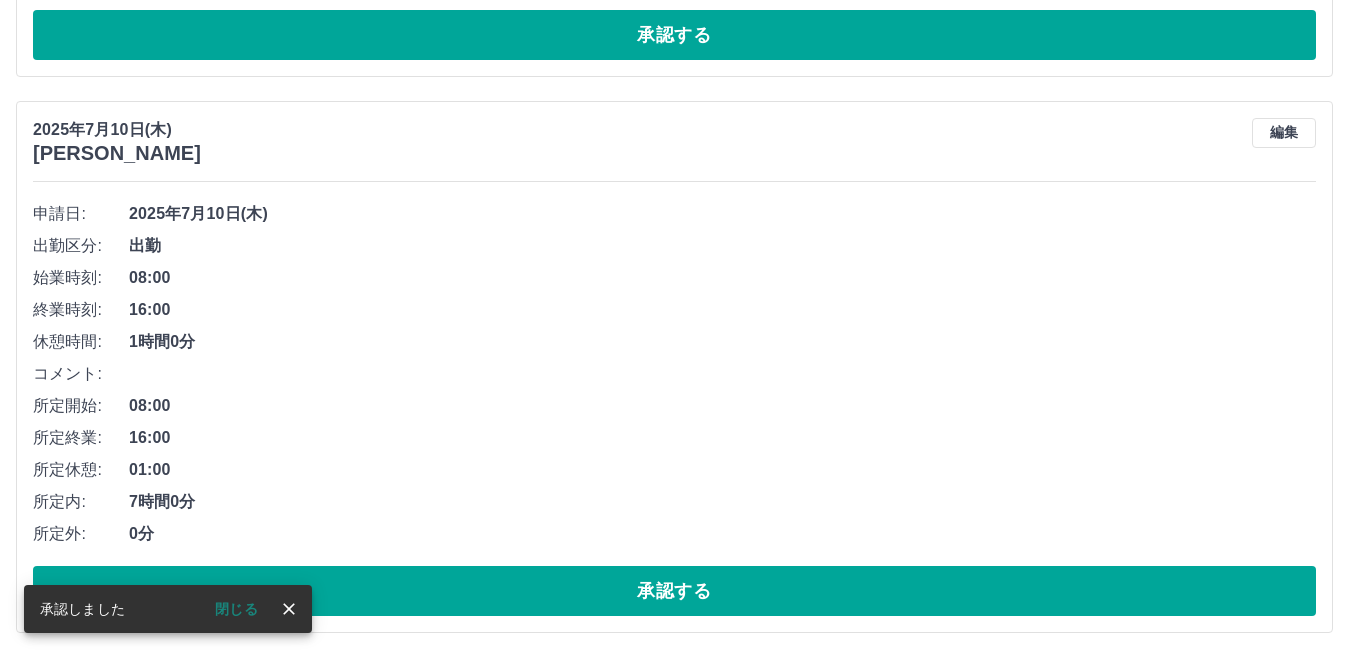 scroll, scrollTop: 3475, scrollLeft: 0, axis: vertical 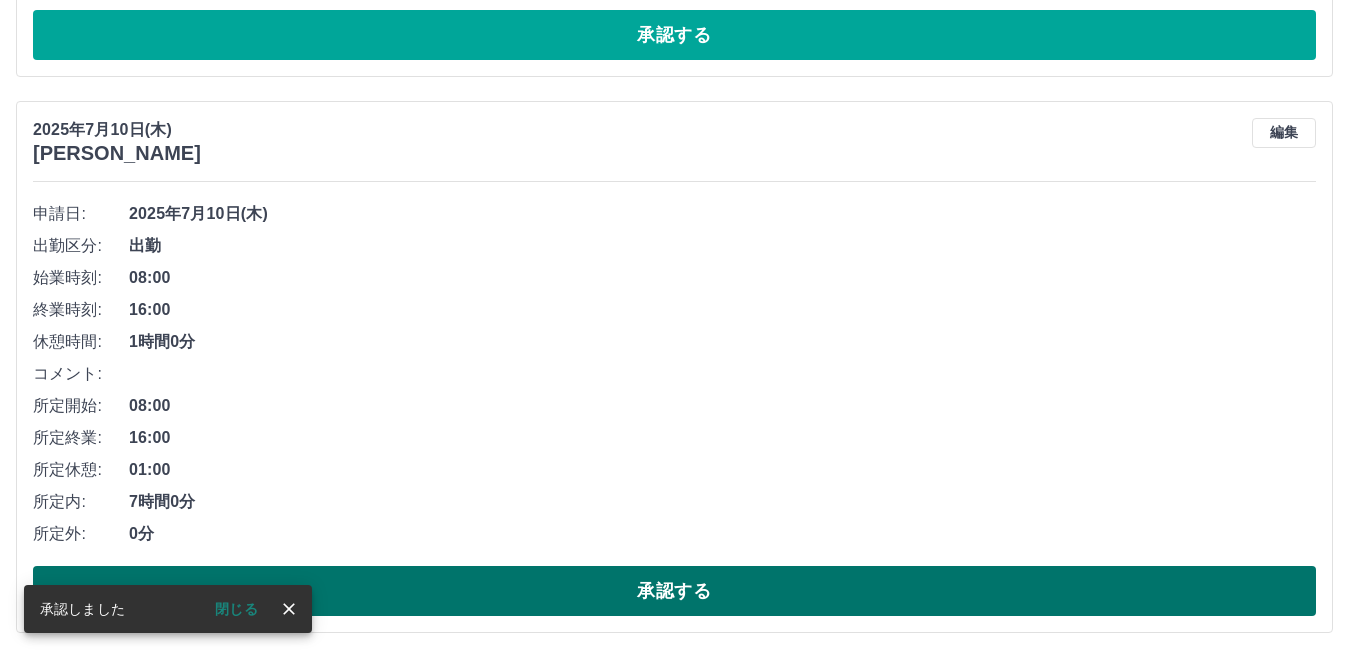 click on "承認する" at bounding box center (674, 591) 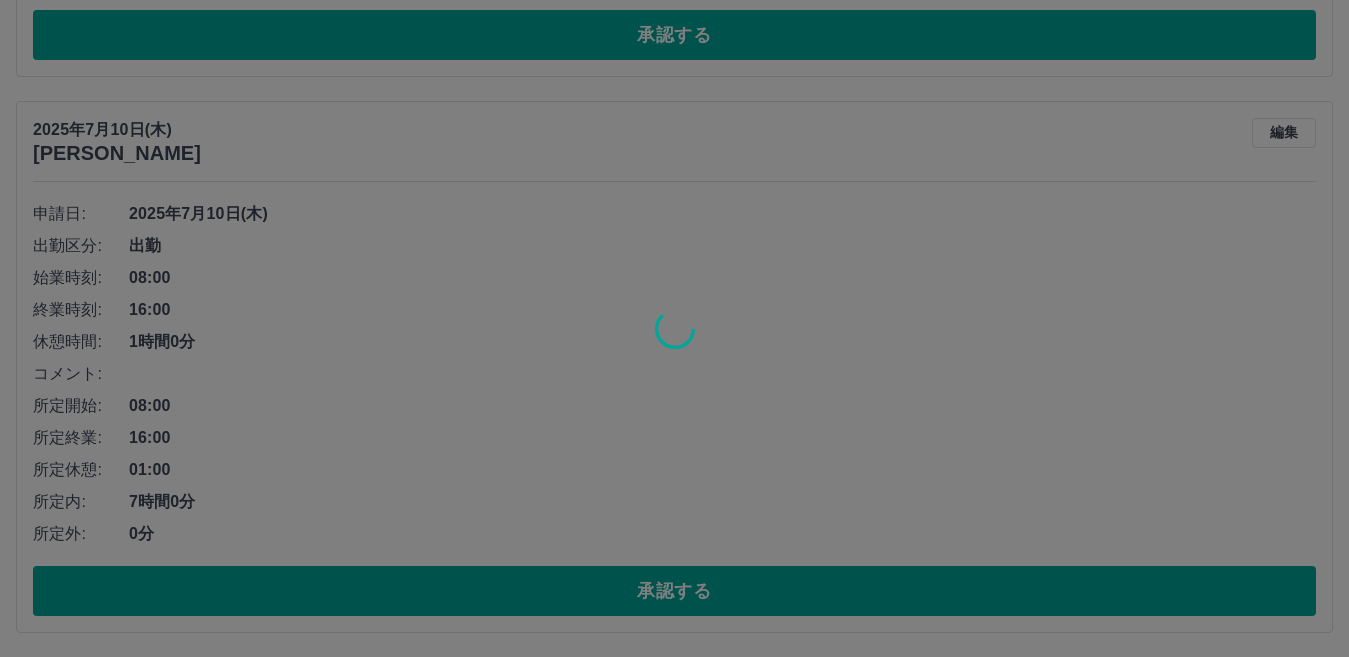 scroll, scrollTop: 2919, scrollLeft: 0, axis: vertical 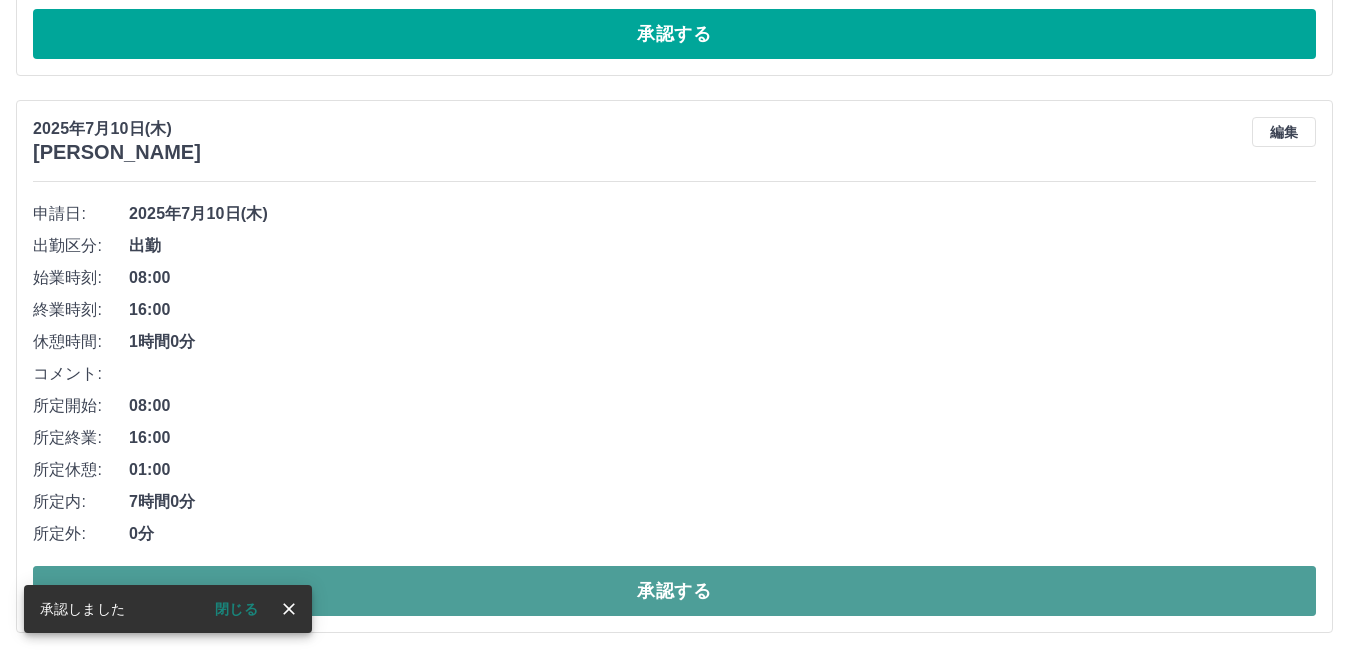 click on "承認する" at bounding box center (674, 591) 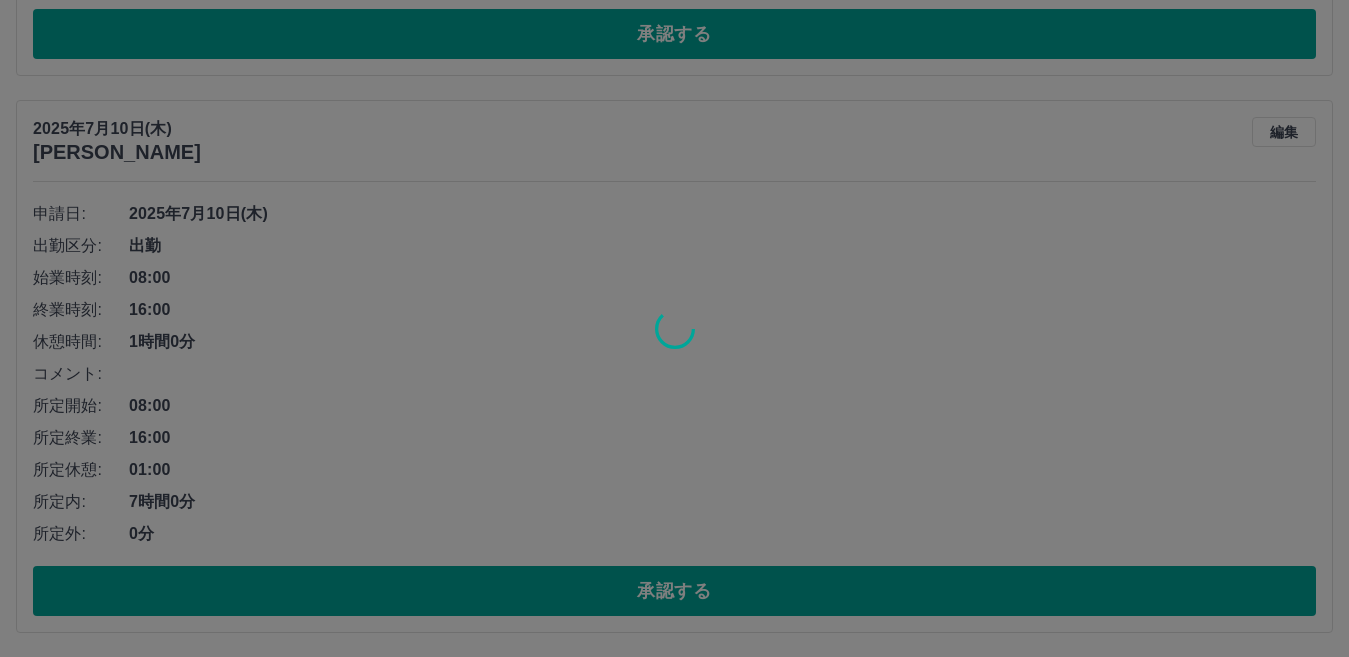 scroll, scrollTop: 2362, scrollLeft: 0, axis: vertical 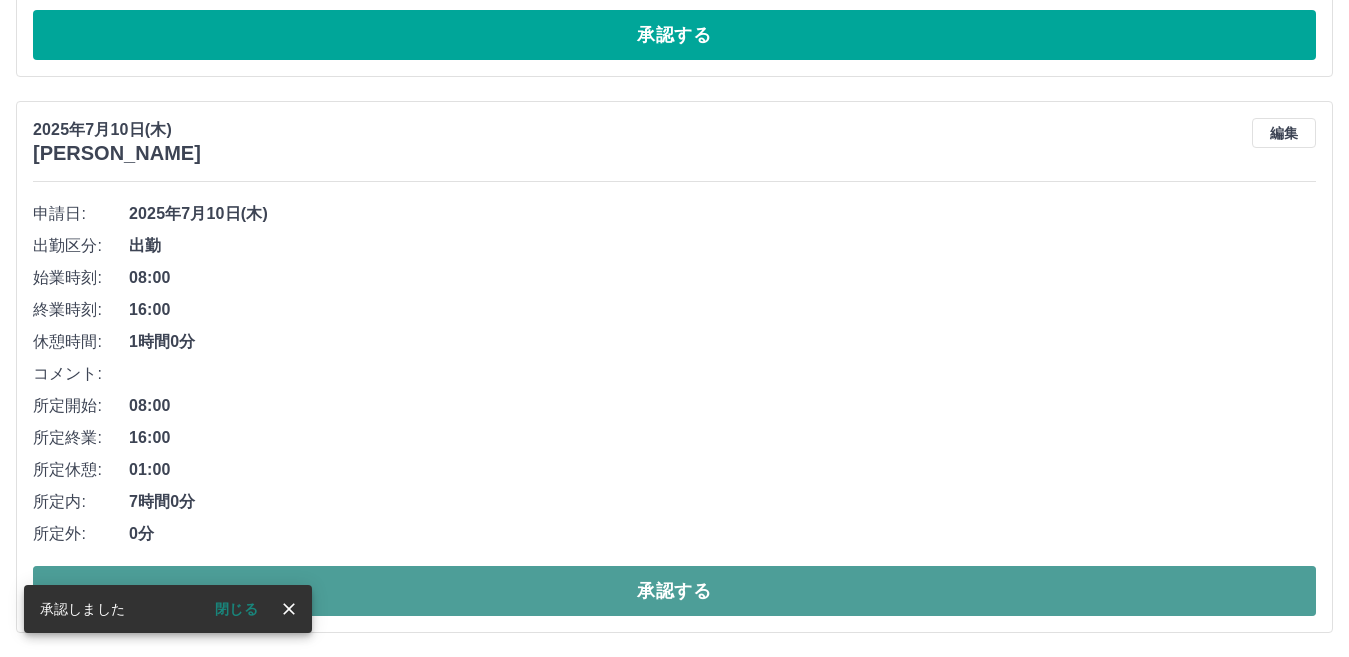 click on "承認する" at bounding box center (674, 591) 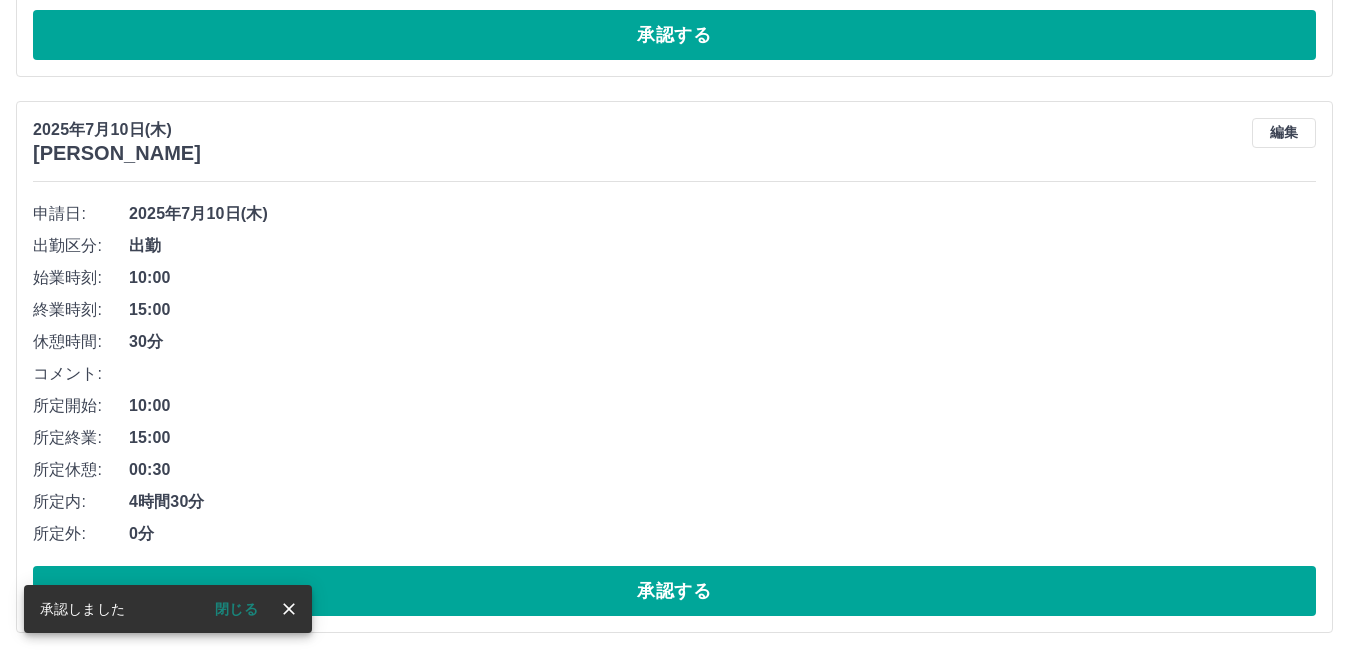 scroll, scrollTop: 1806, scrollLeft: 0, axis: vertical 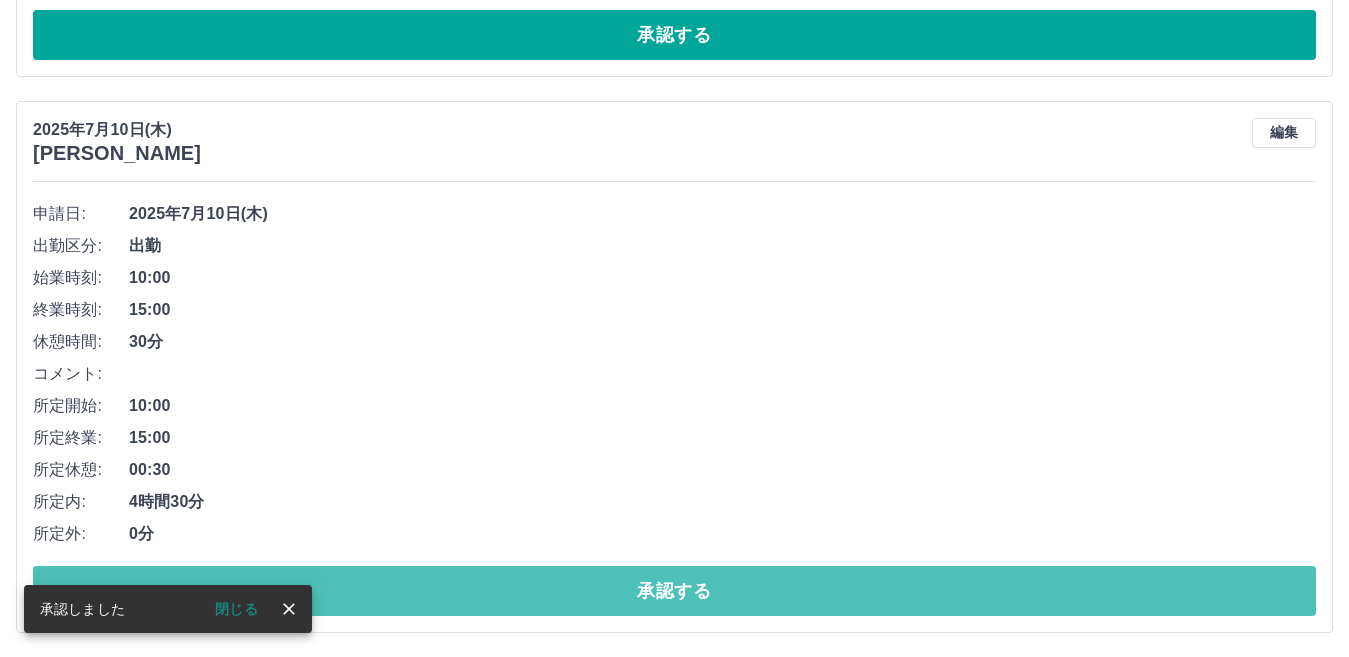 click on "承認する" at bounding box center [674, 591] 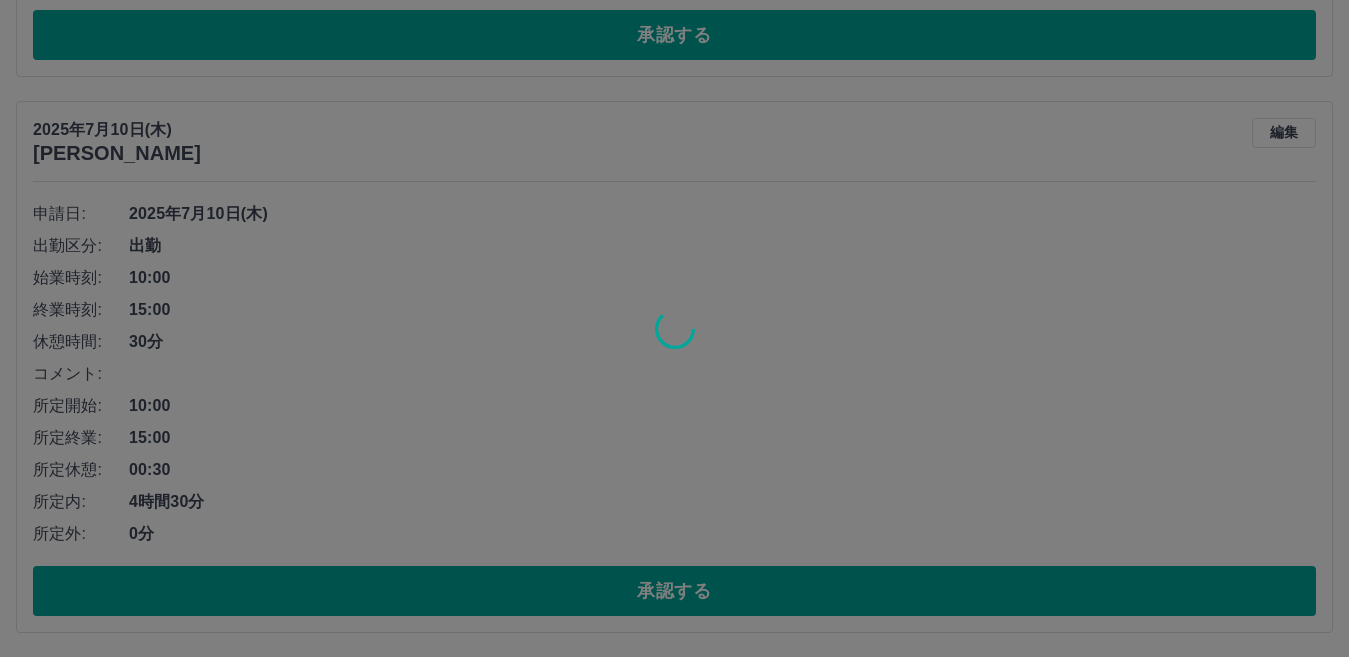 scroll, scrollTop: 1250, scrollLeft: 0, axis: vertical 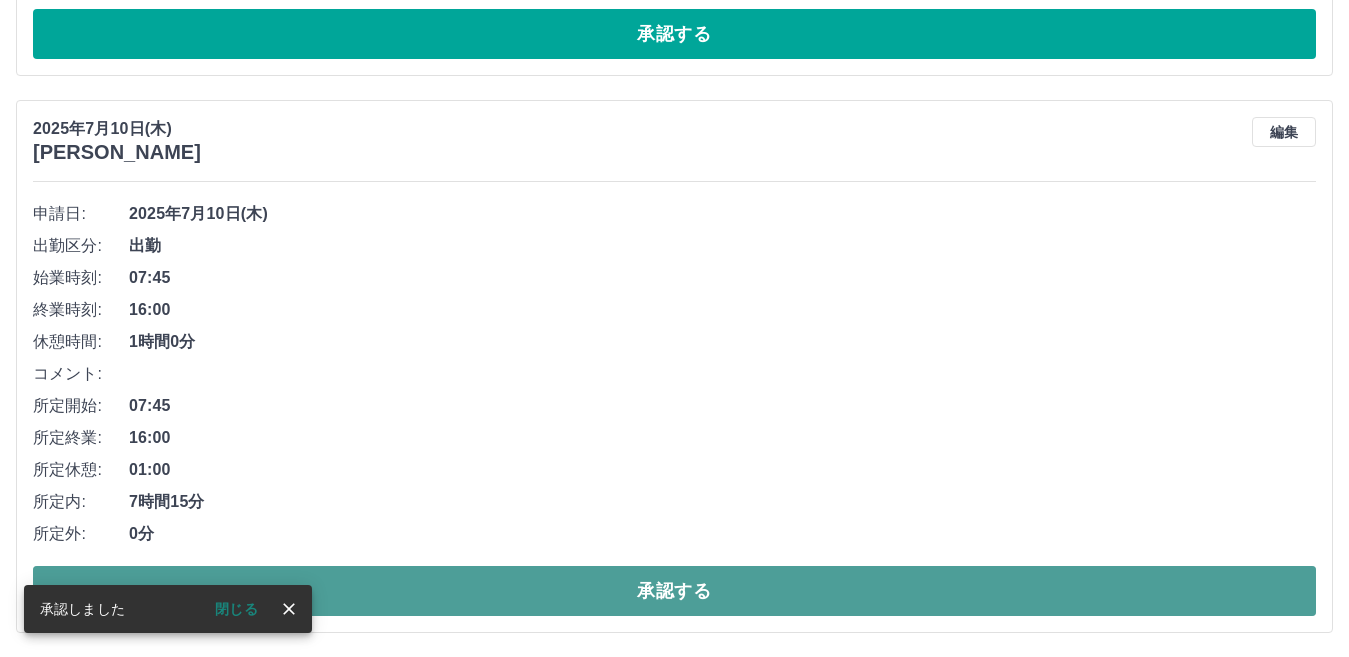 click on "承認する" at bounding box center [674, 591] 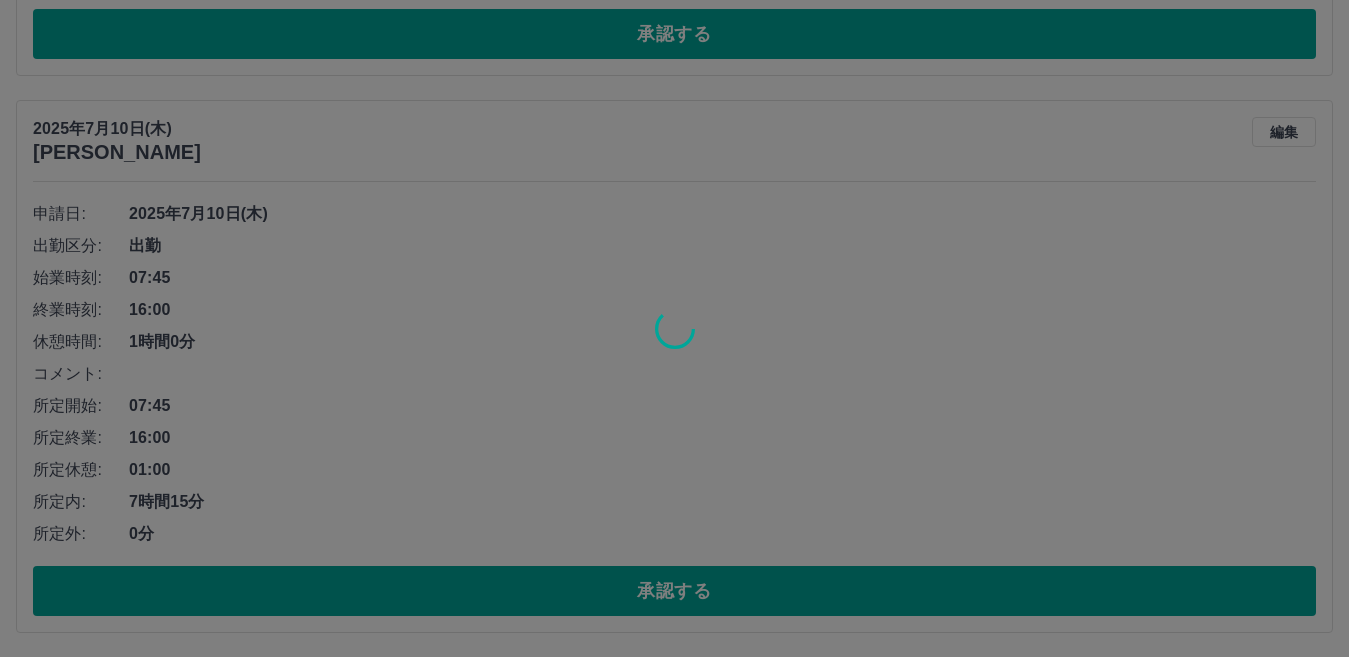 scroll, scrollTop: 693, scrollLeft: 0, axis: vertical 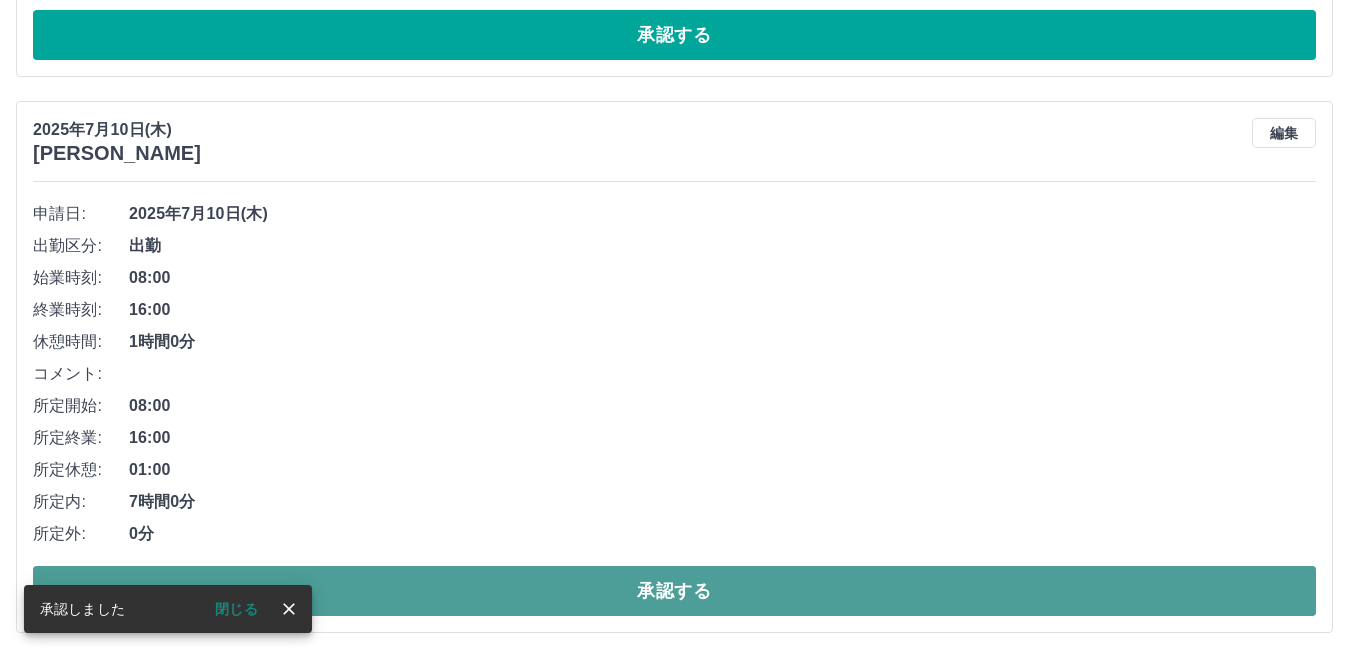 click on "承認する" at bounding box center [674, 591] 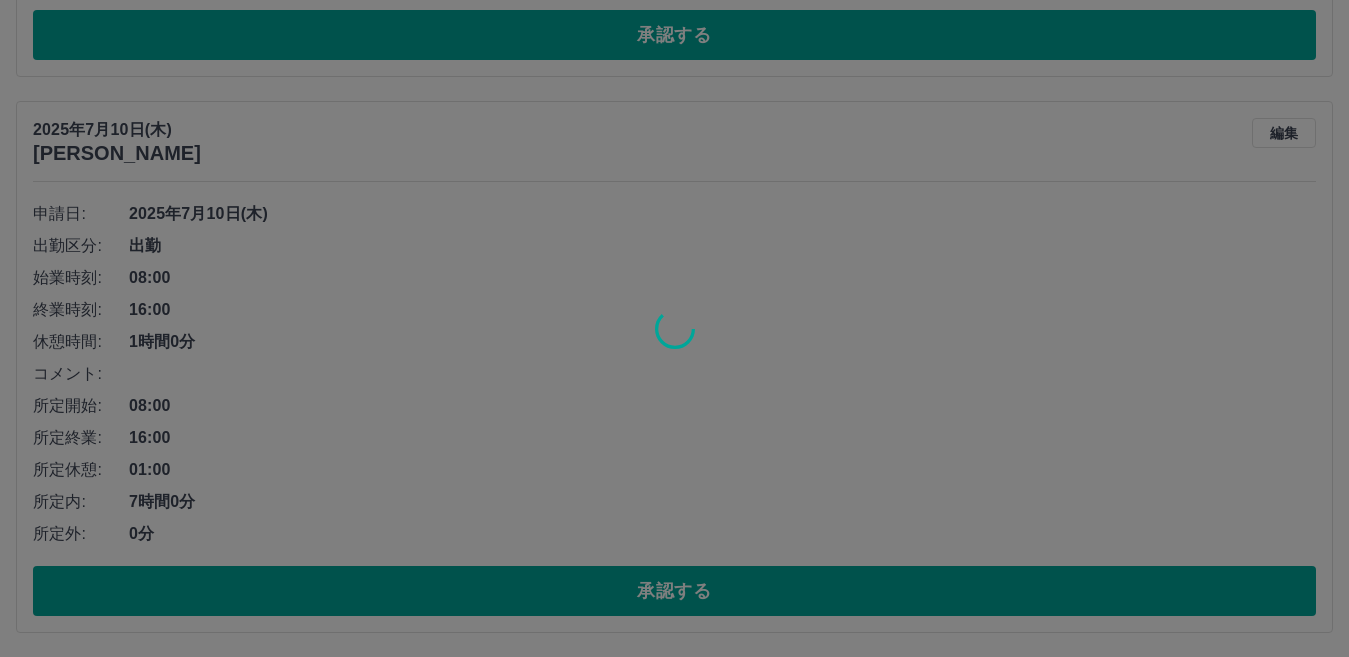 scroll, scrollTop: 137, scrollLeft: 0, axis: vertical 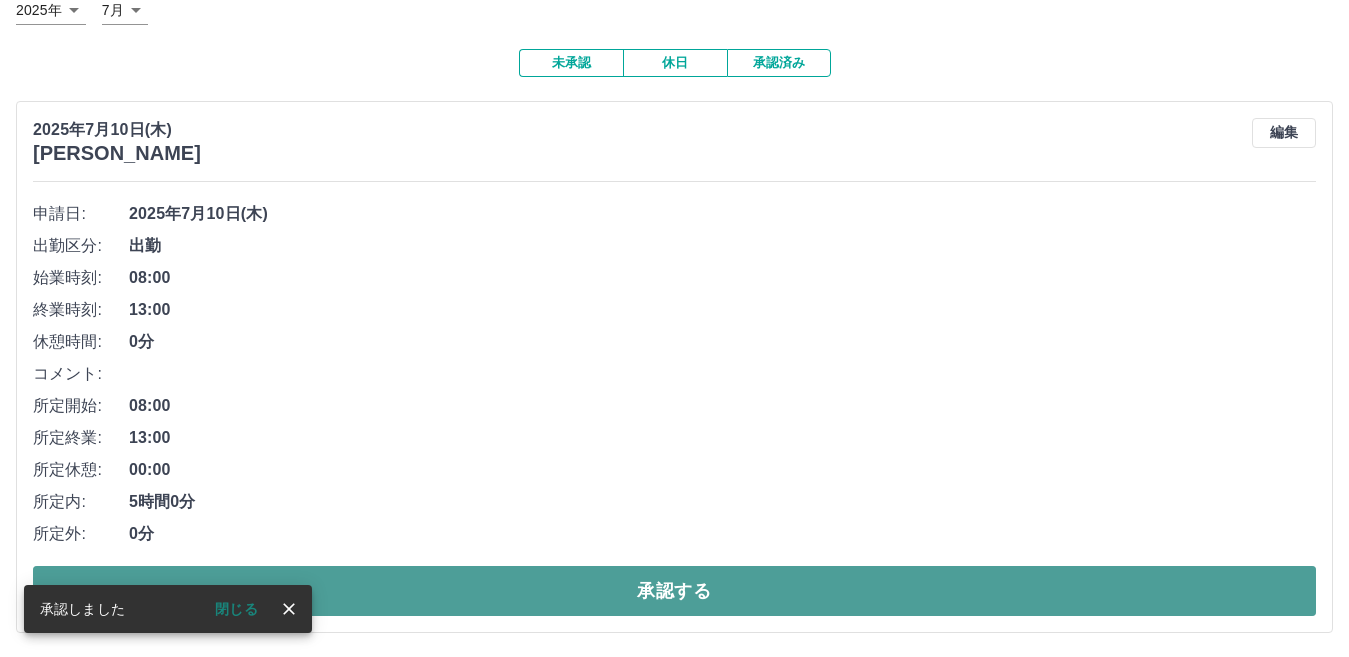 click on "承認する" at bounding box center (674, 591) 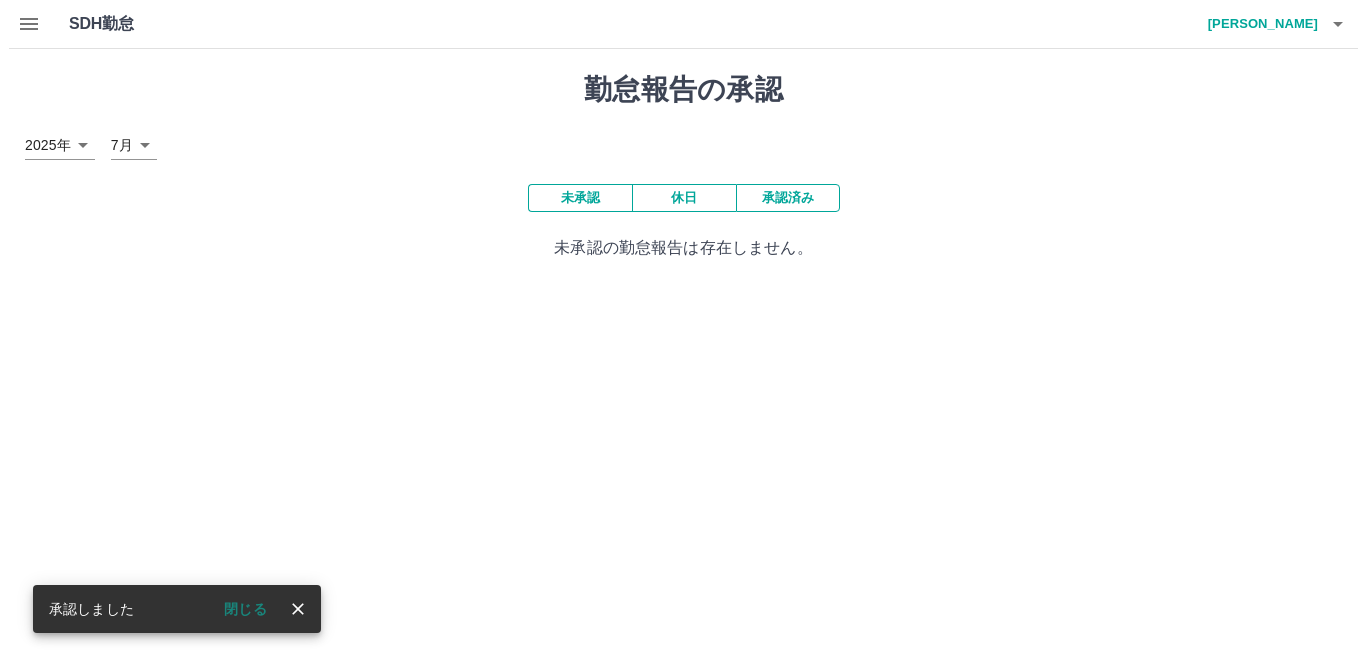 scroll, scrollTop: 0, scrollLeft: 0, axis: both 